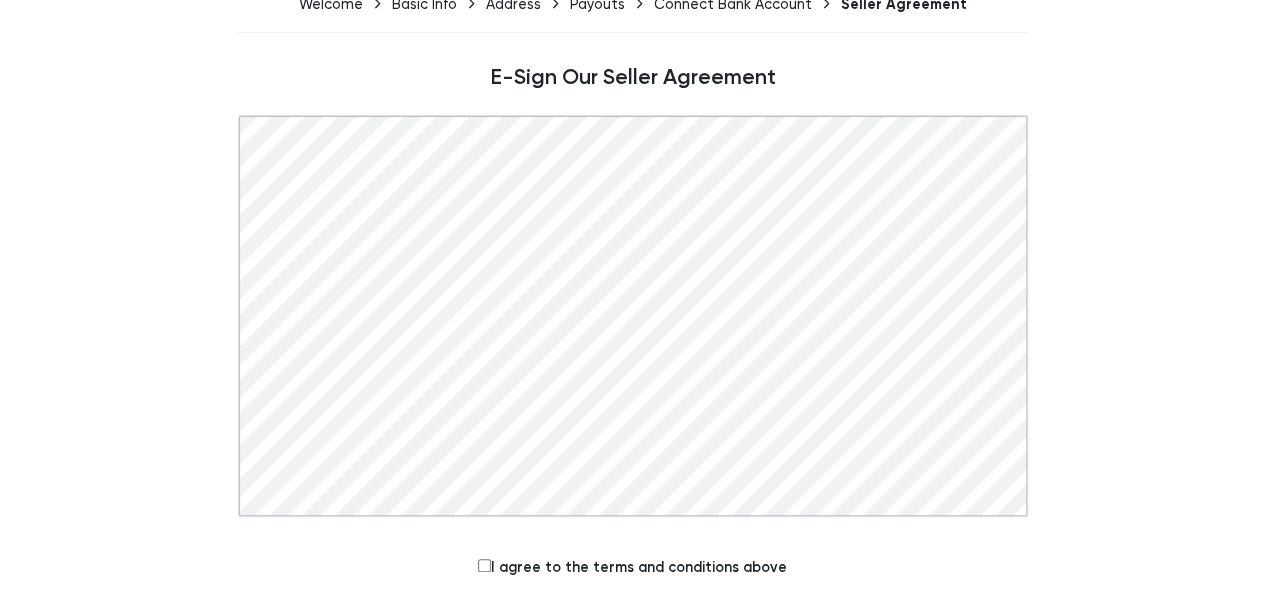 scroll, scrollTop: 228, scrollLeft: 0, axis: vertical 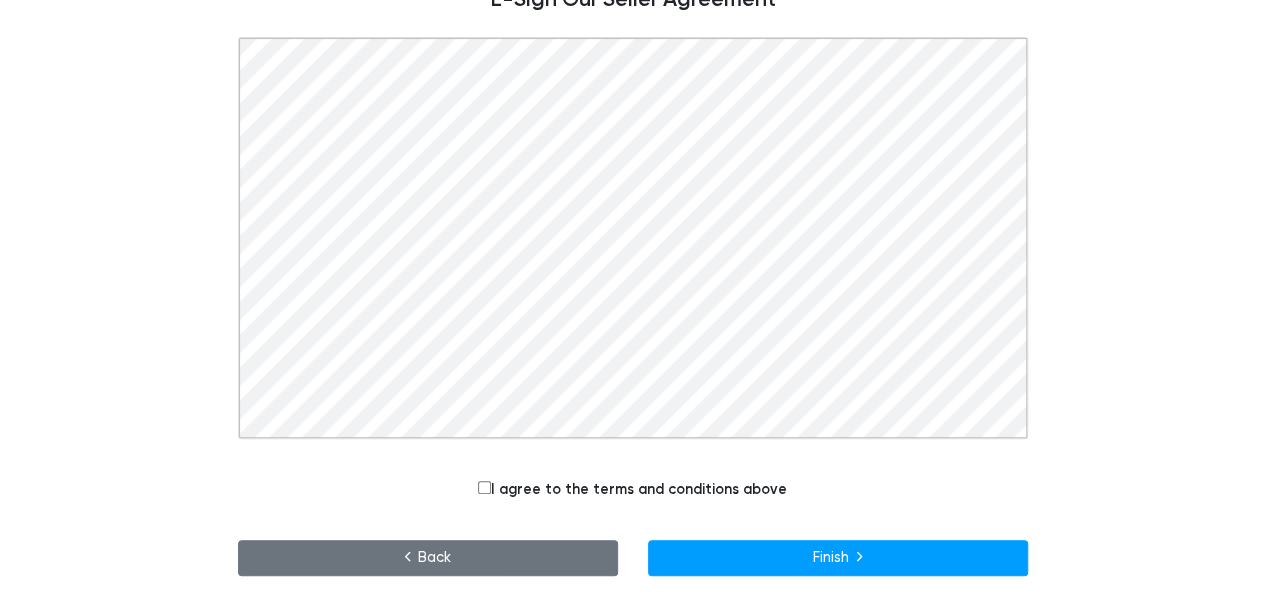 click on "Back" at bounding box center [428, 558] 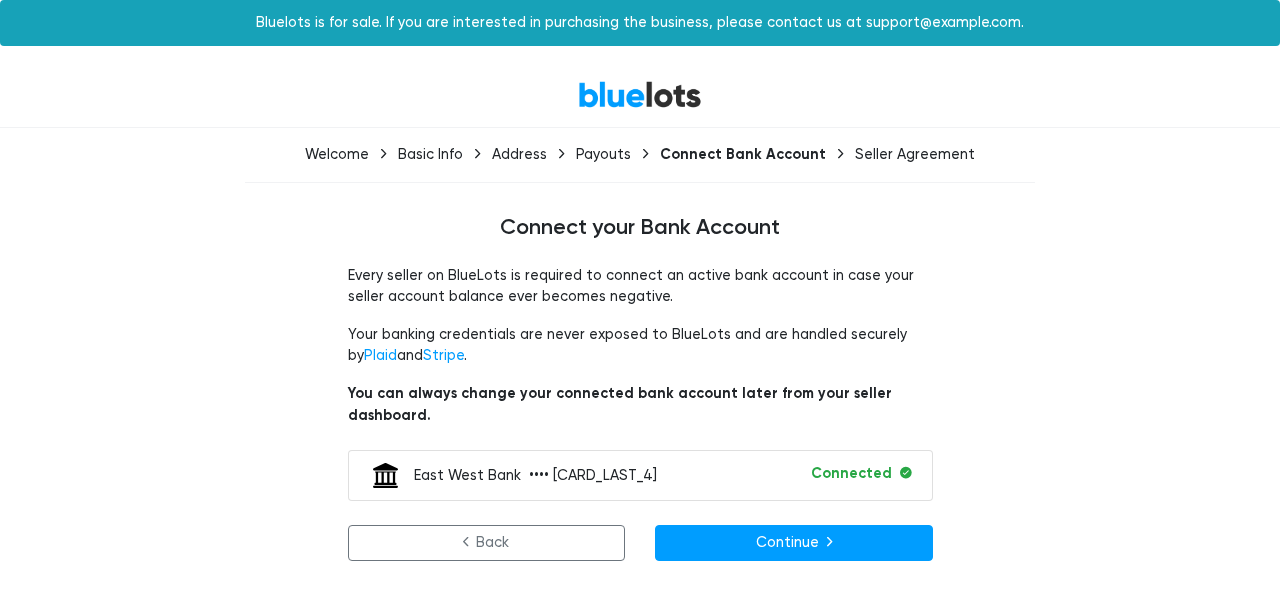 scroll, scrollTop: 0, scrollLeft: 0, axis: both 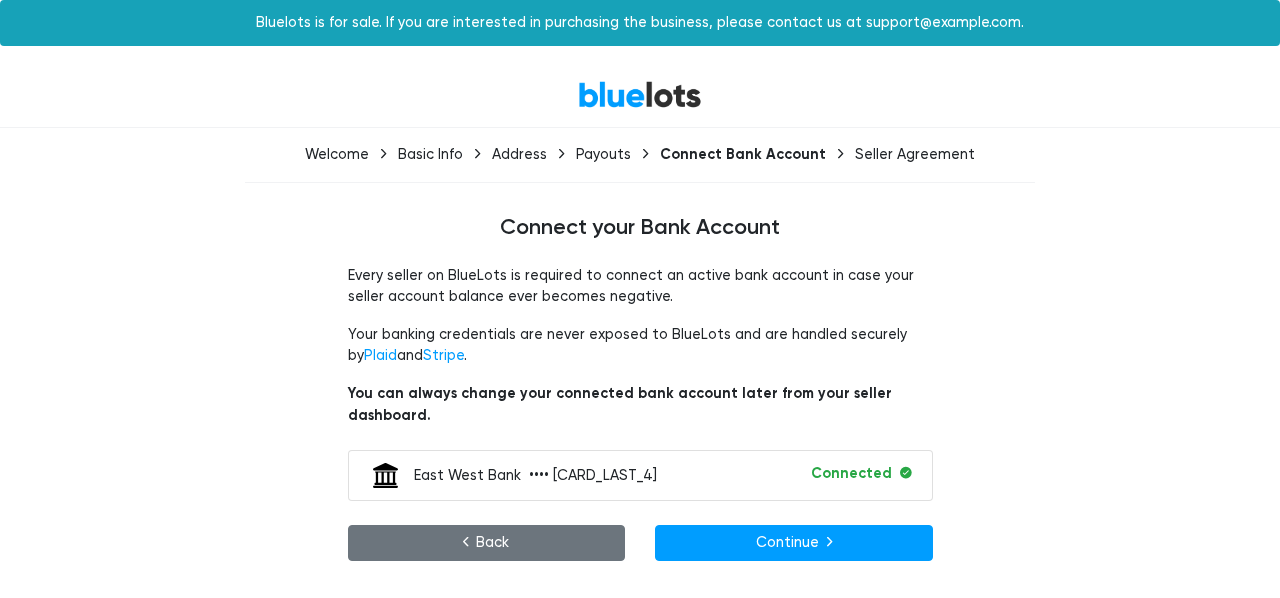 click on "Back" at bounding box center [487, 543] 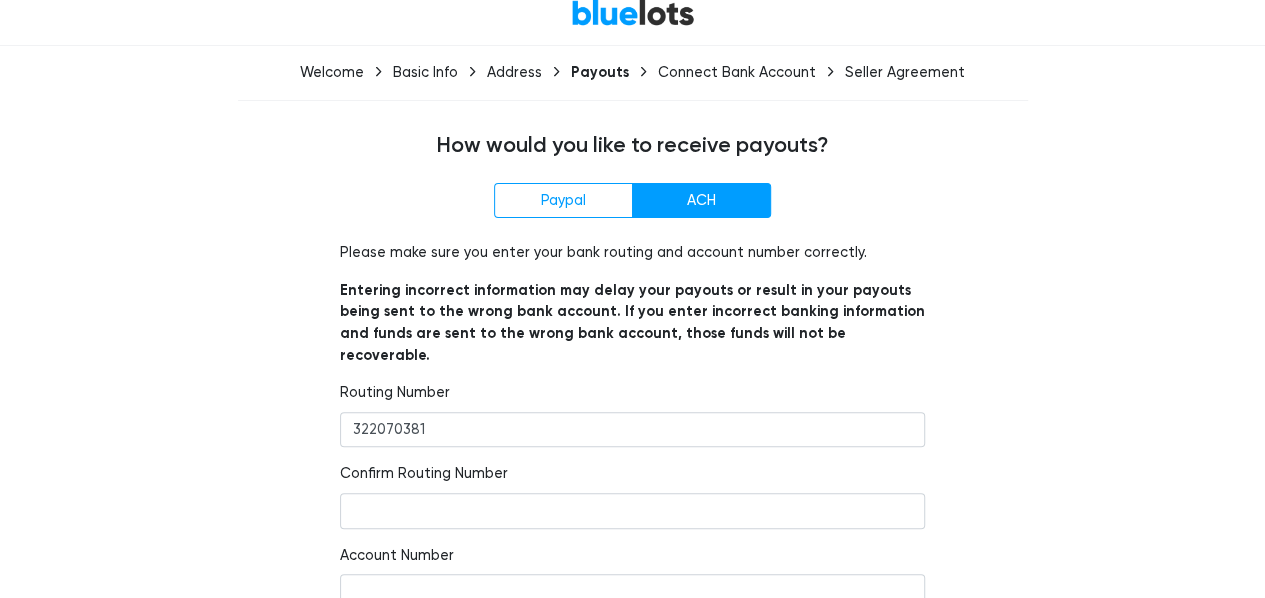 scroll, scrollTop: 250, scrollLeft: 0, axis: vertical 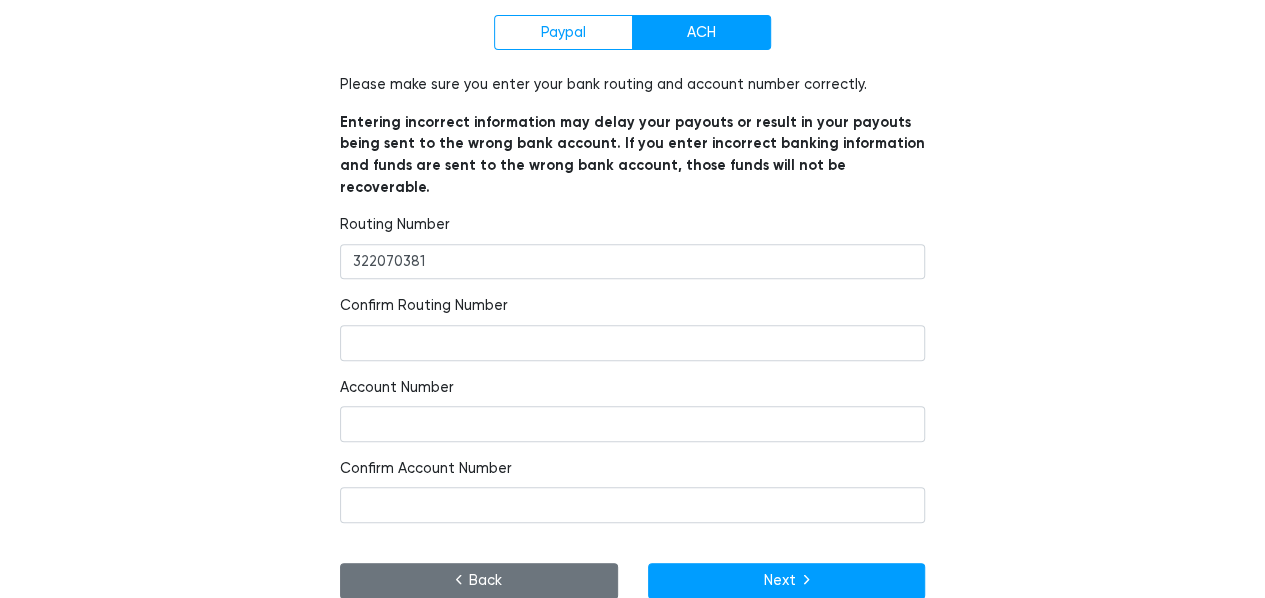 click on "Back" at bounding box center [479, 581] 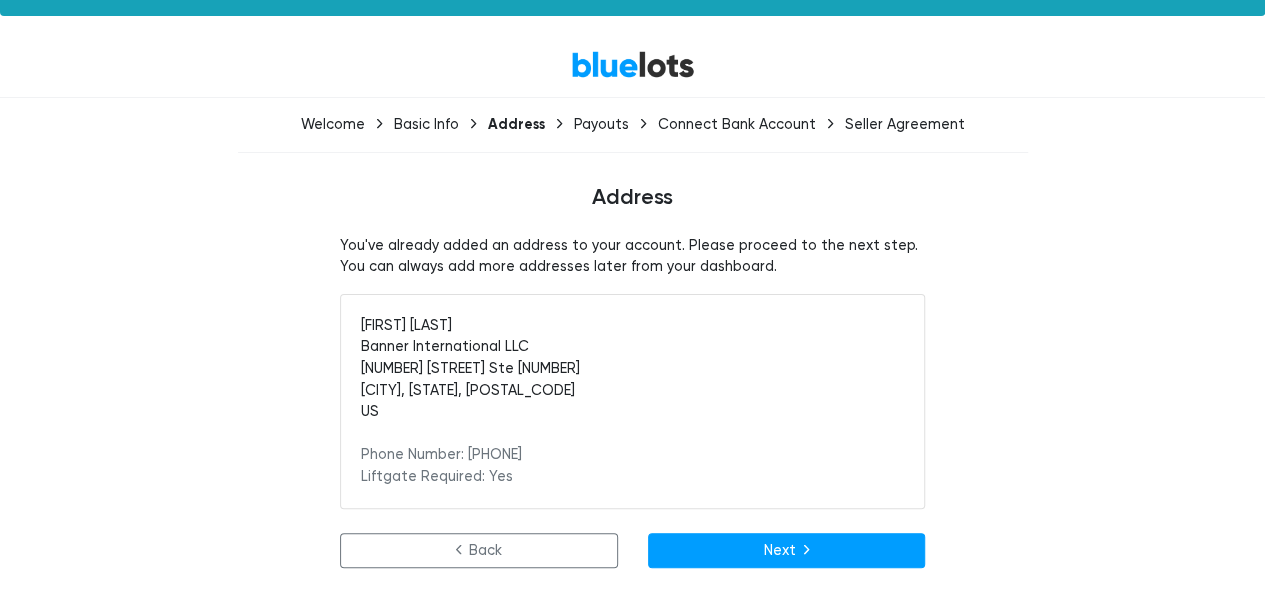 scroll, scrollTop: 46, scrollLeft: 0, axis: vertical 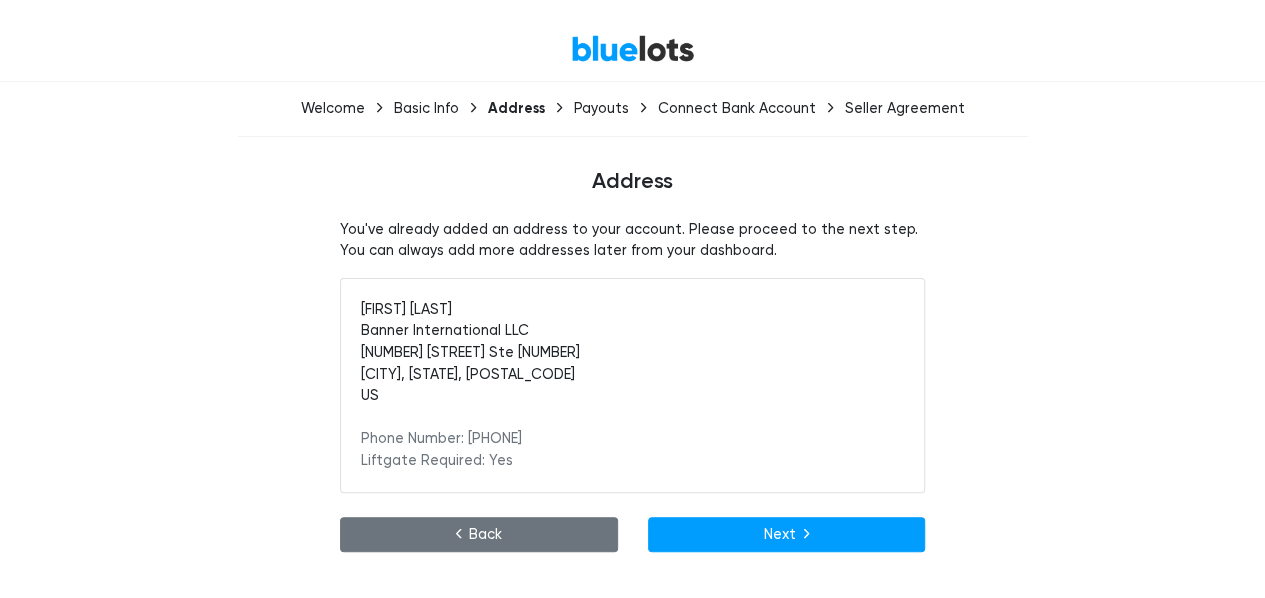 click on "Back" at bounding box center (479, 535) 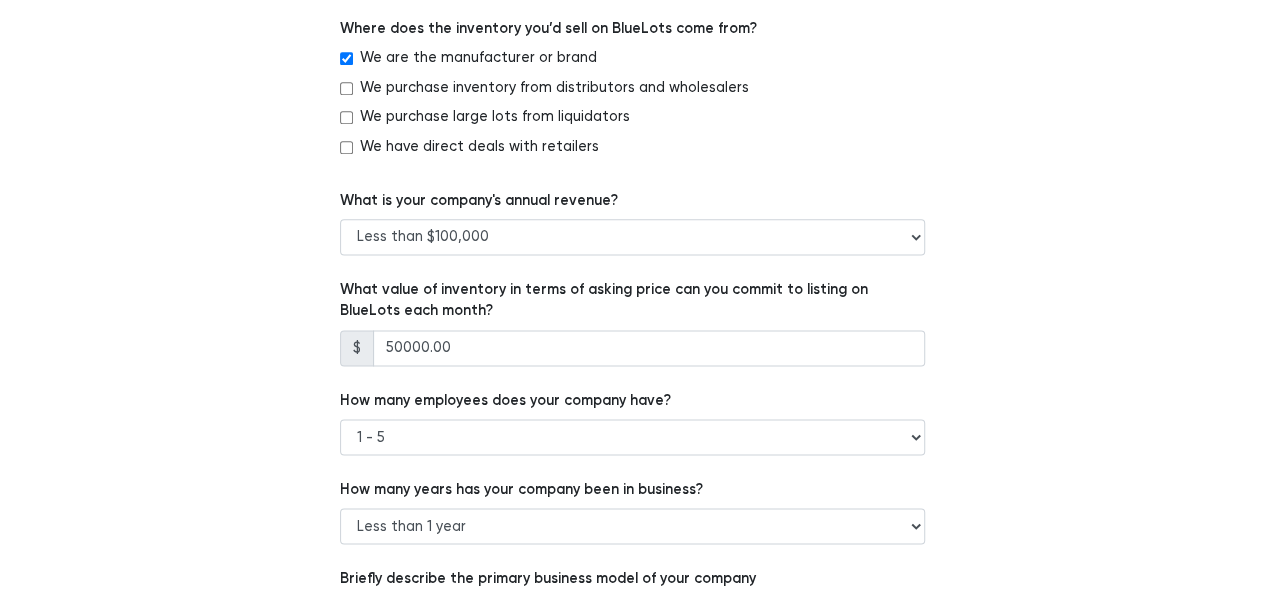 scroll, scrollTop: 1381, scrollLeft: 0, axis: vertical 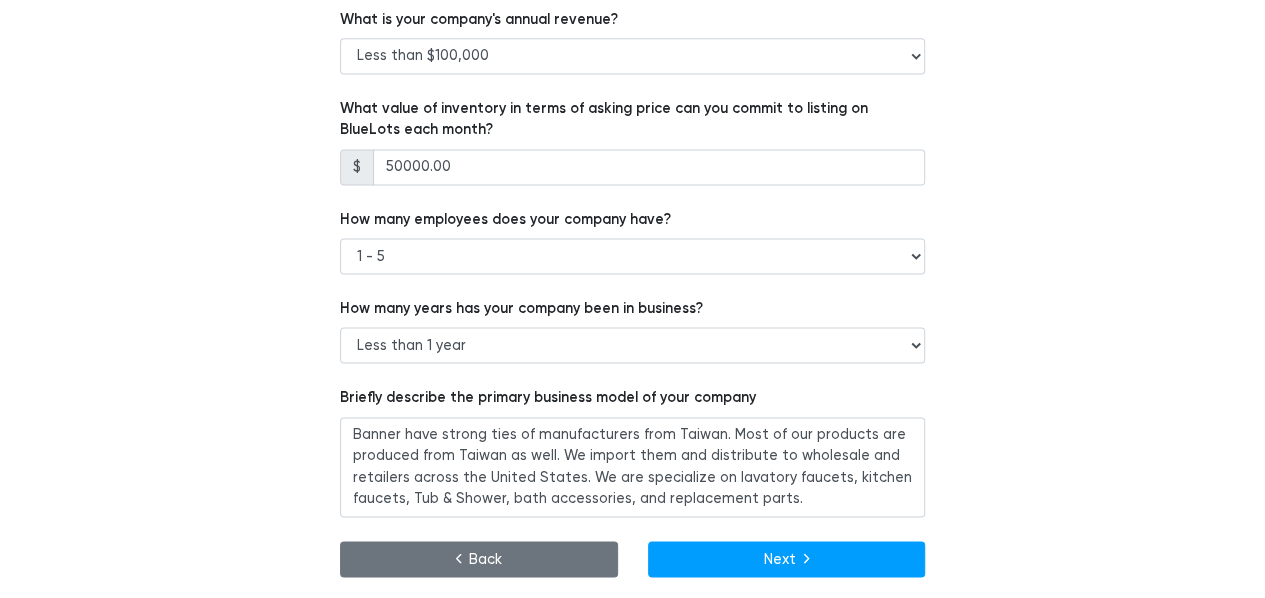 click on "Back" at bounding box center [479, 559] 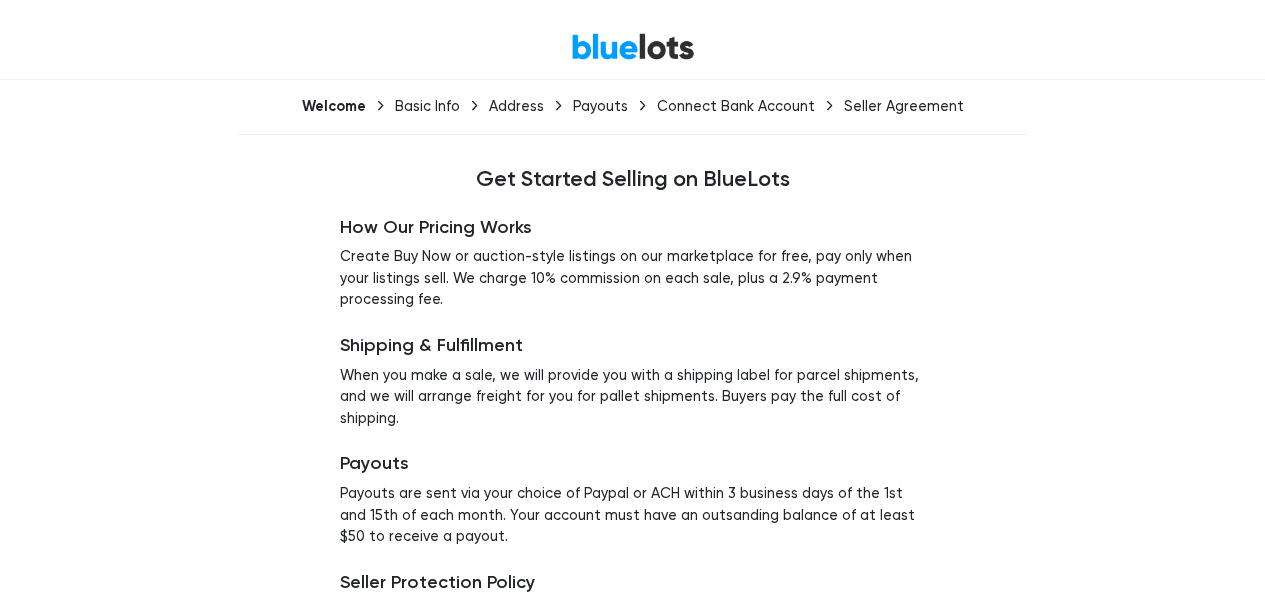 scroll, scrollTop: 0, scrollLeft: 0, axis: both 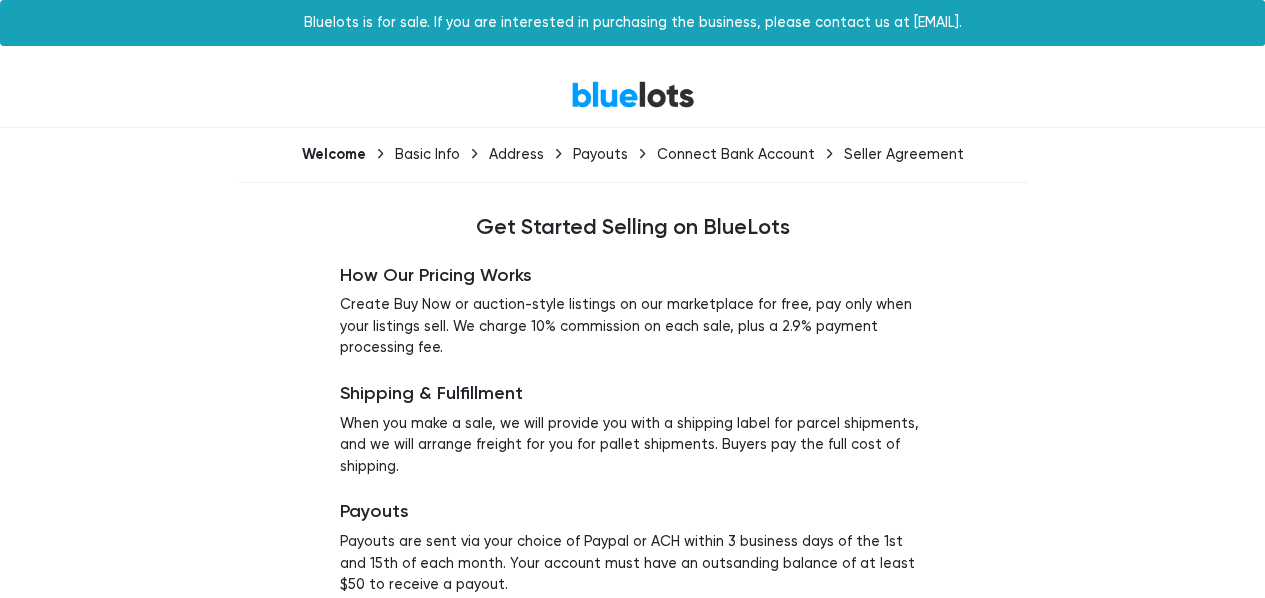 click on "Payouts" at bounding box center [600, 154] 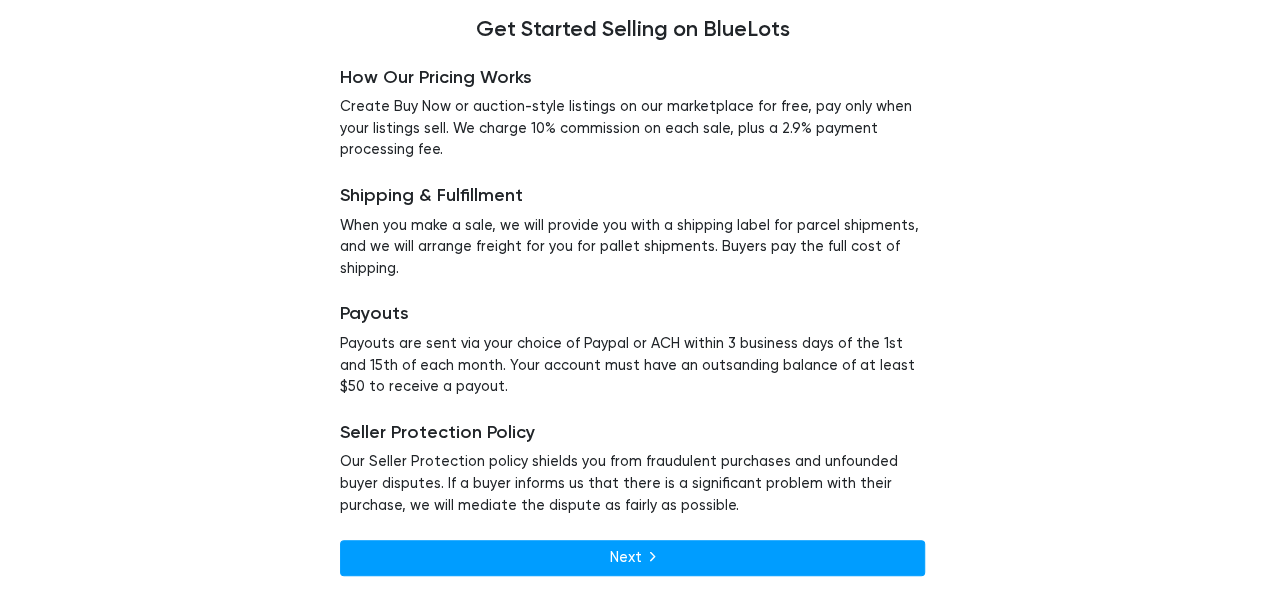 scroll, scrollTop: 0, scrollLeft: 0, axis: both 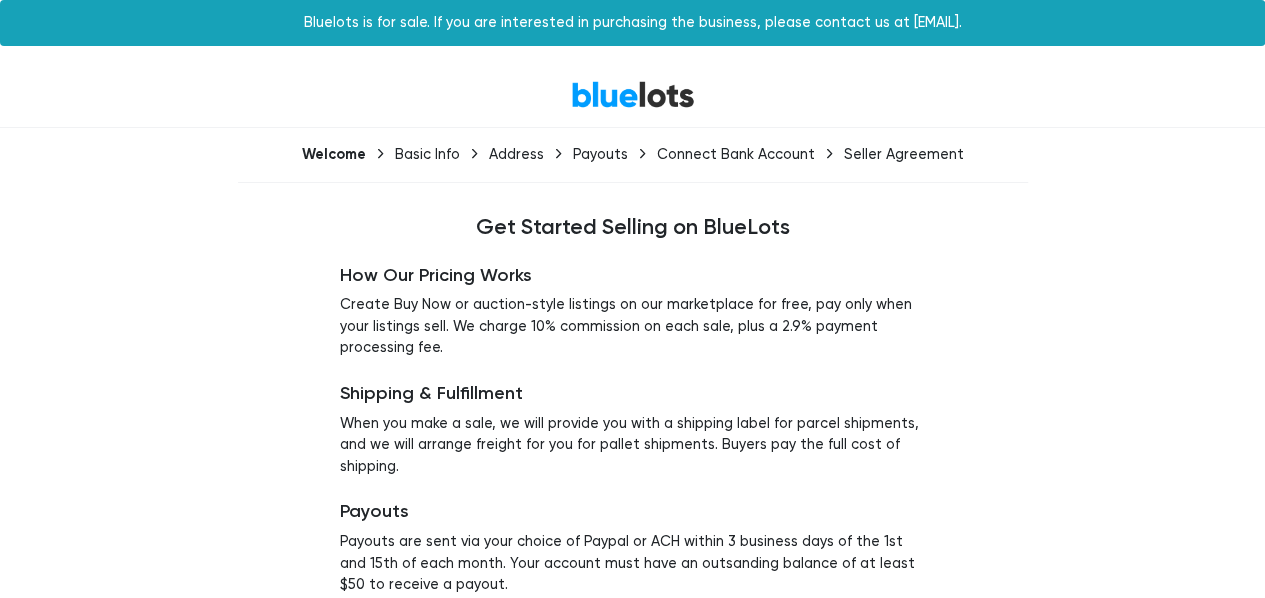 click on "Welcome
Basic Info
Address
Payouts
Connect Bank Account
Seller Agreement" at bounding box center [633, 171] 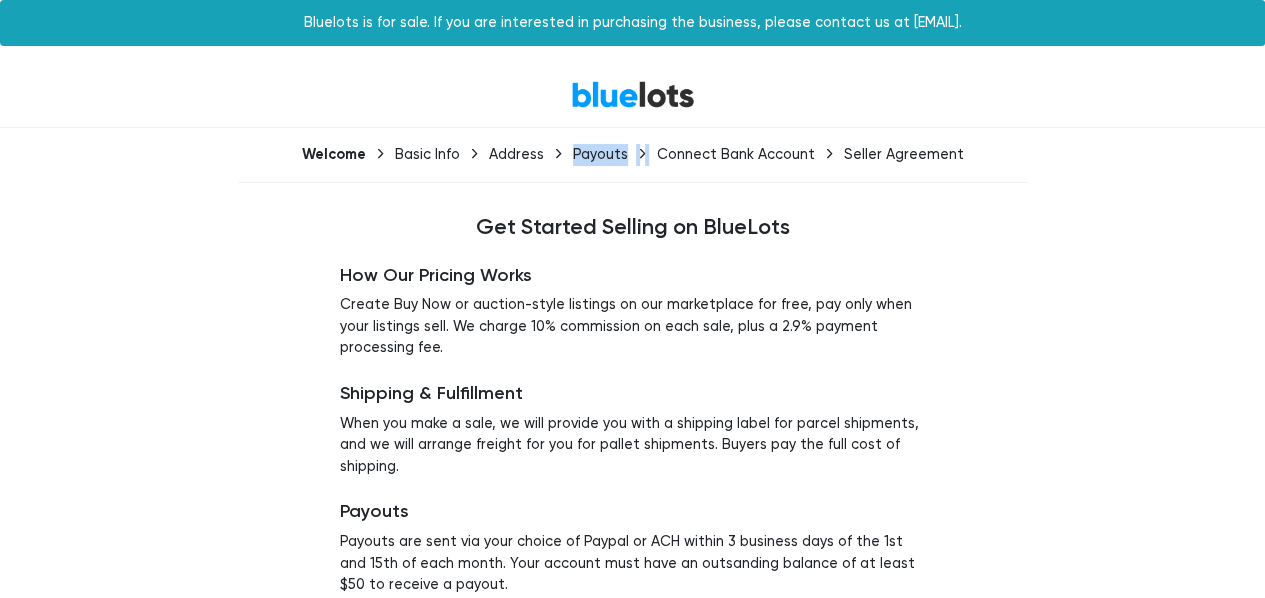 click on "Payouts" at bounding box center (600, 154) 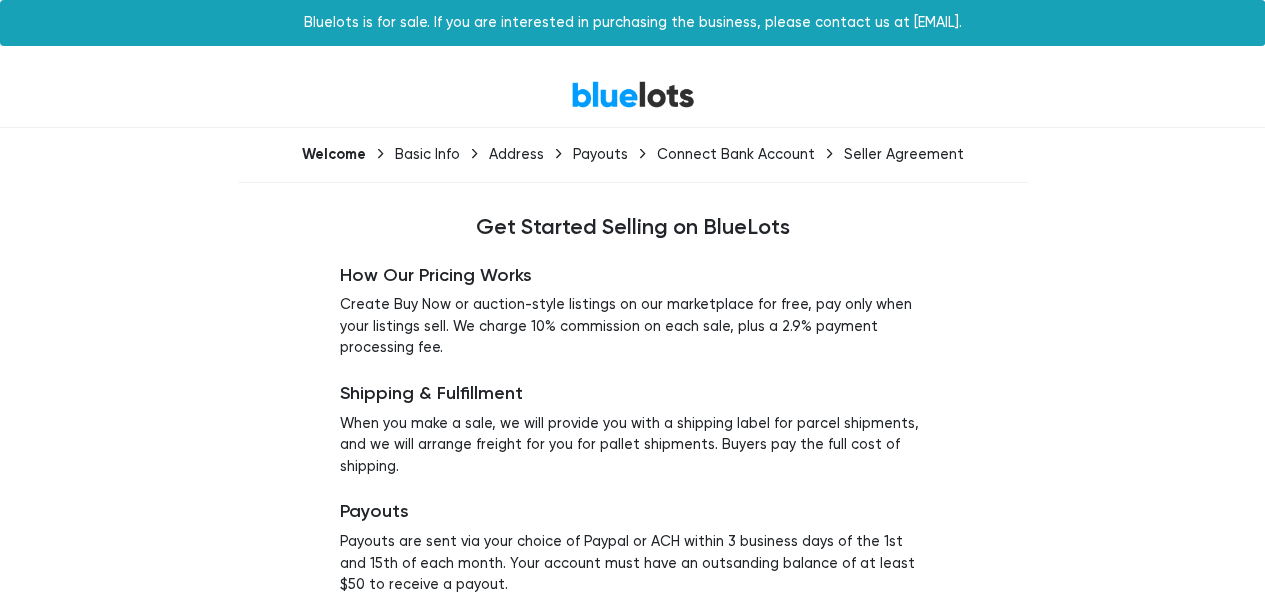 click on "Welcome
Basic Info
Address
Payouts
Connect Bank Account
Seller Agreement" at bounding box center [633, 171] 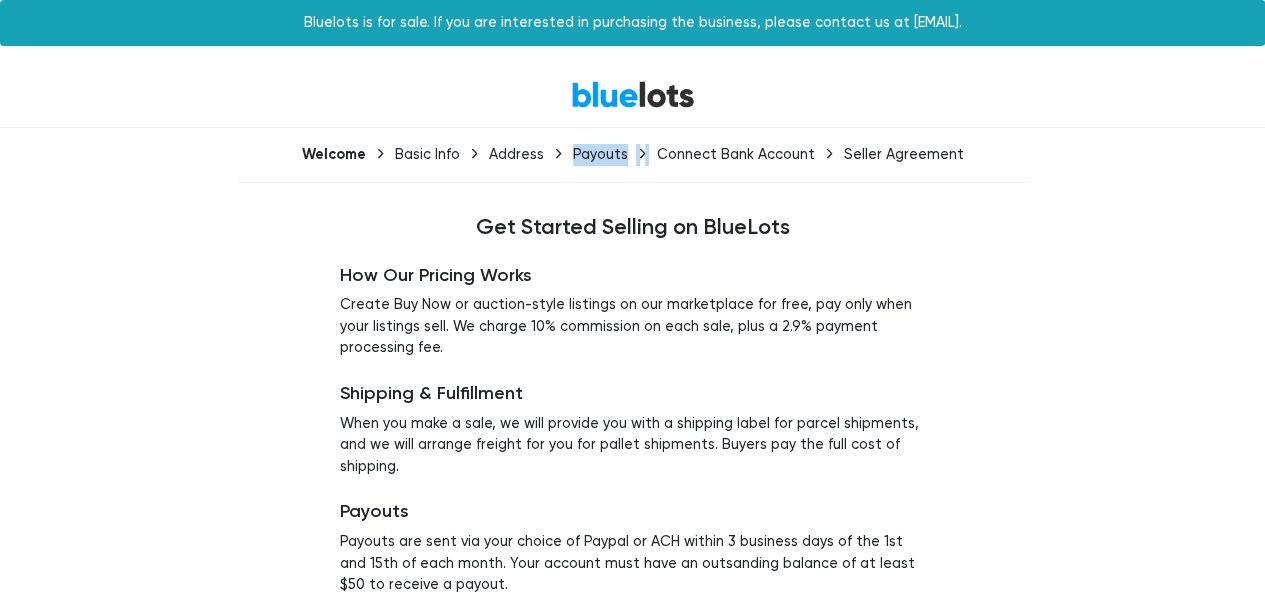 click on "Welcome
Basic Info
Address
Payouts
Connect Bank Account
Seller Agreement" at bounding box center (633, 171) 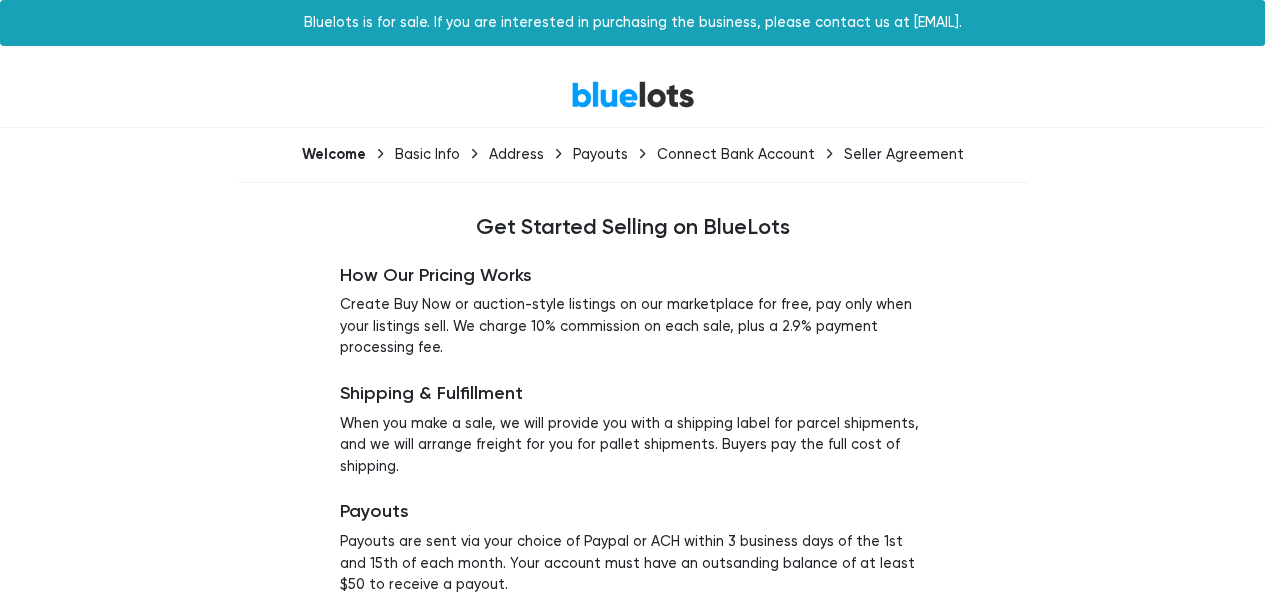 click on "Address" at bounding box center (516, 154) 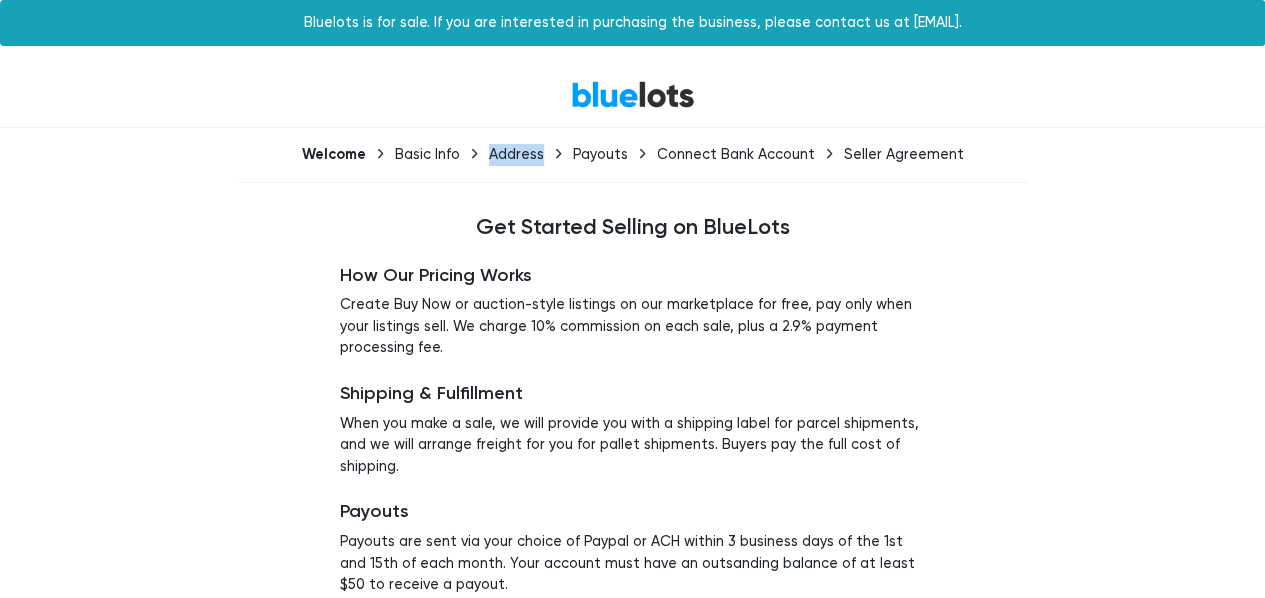 click on "Address" at bounding box center [516, 154] 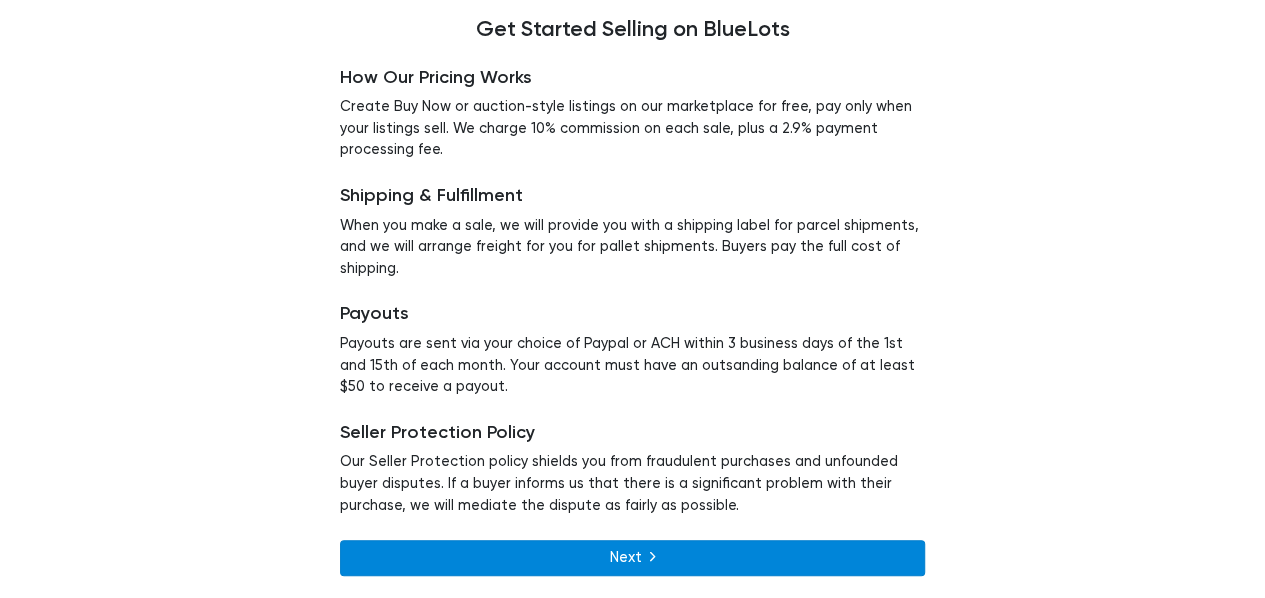 click on "Next" at bounding box center [632, 558] 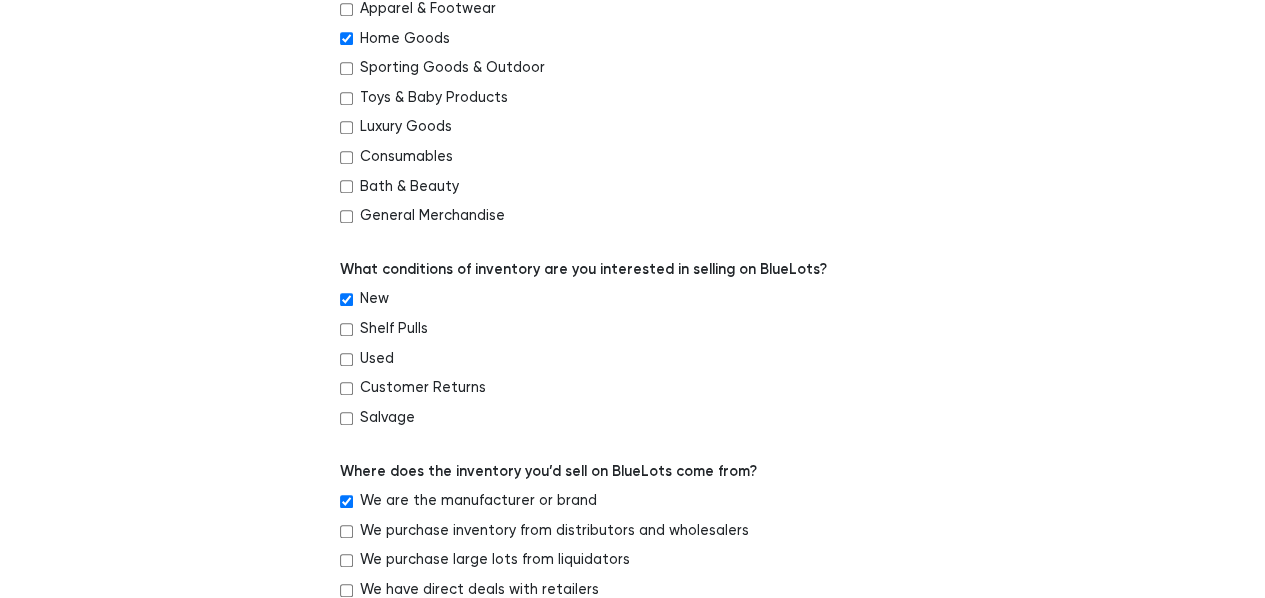 scroll, scrollTop: 900, scrollLeft: 0, axis: vertical 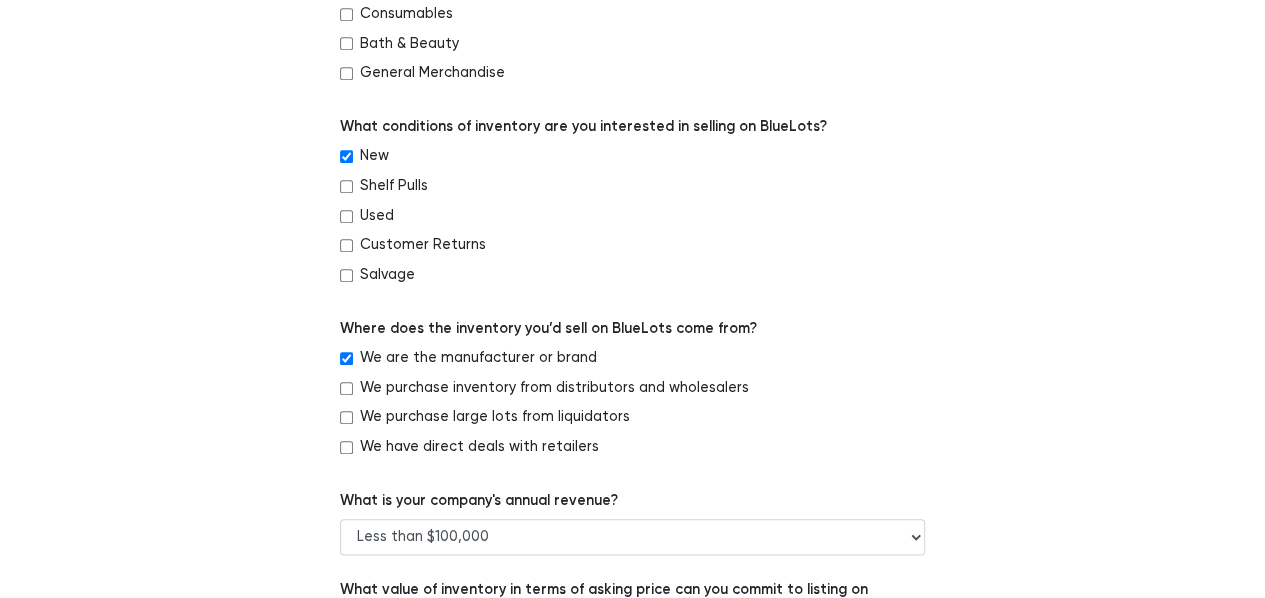 click on "We are the manufacturer or brand" at bounding box center (346, 358) 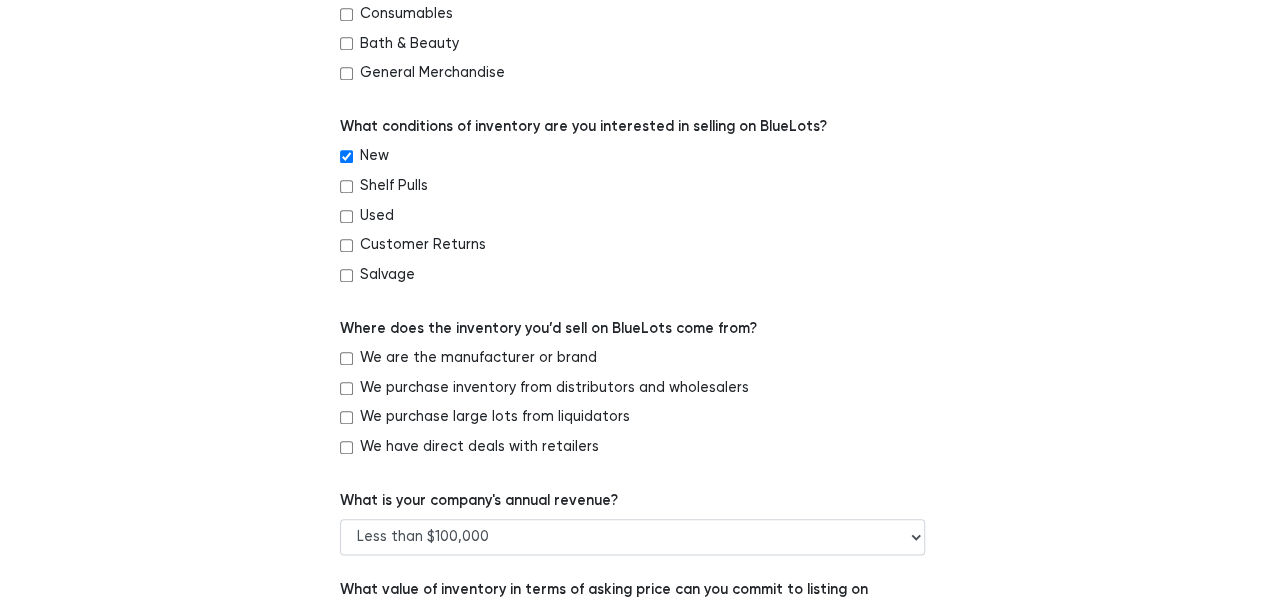 click on "New" at bounding box center (346, 156) 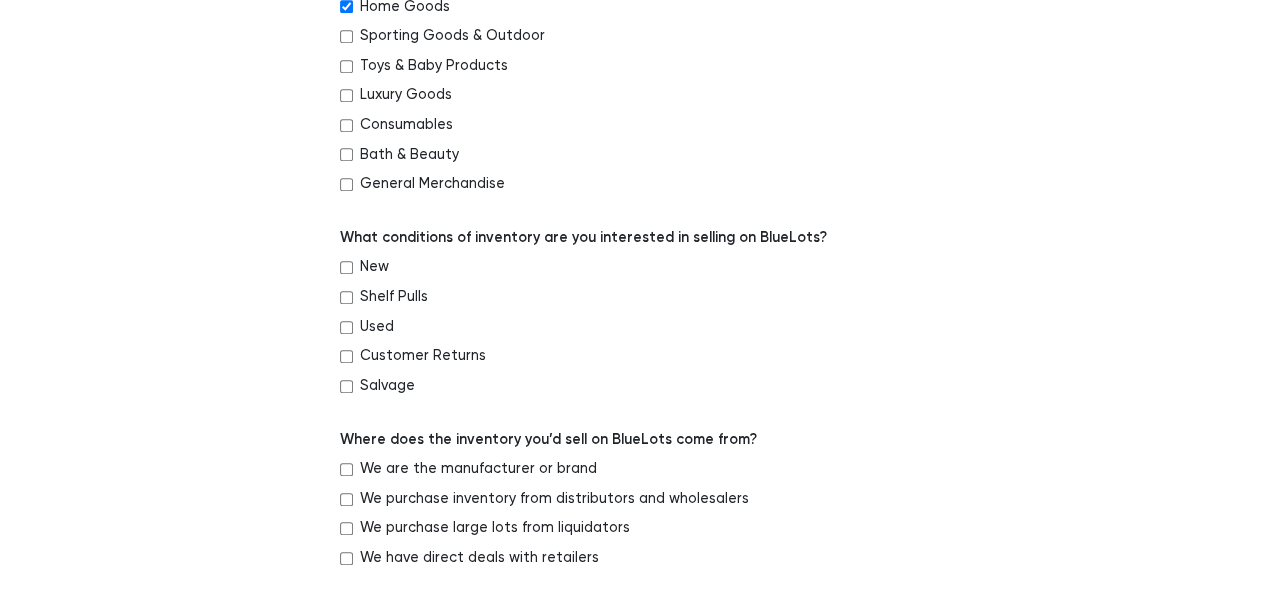 scroll, scrollTop: 600, scrollLeft: 0, axis: vertical 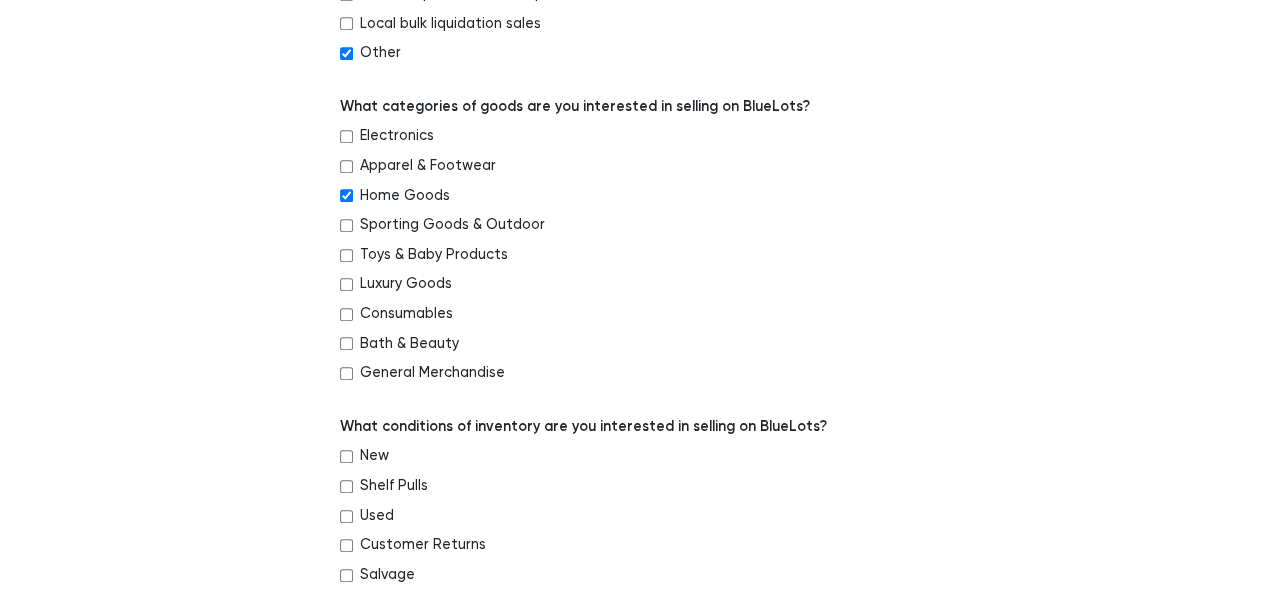 click on "Home Goods" at bounding box center (346, 195) 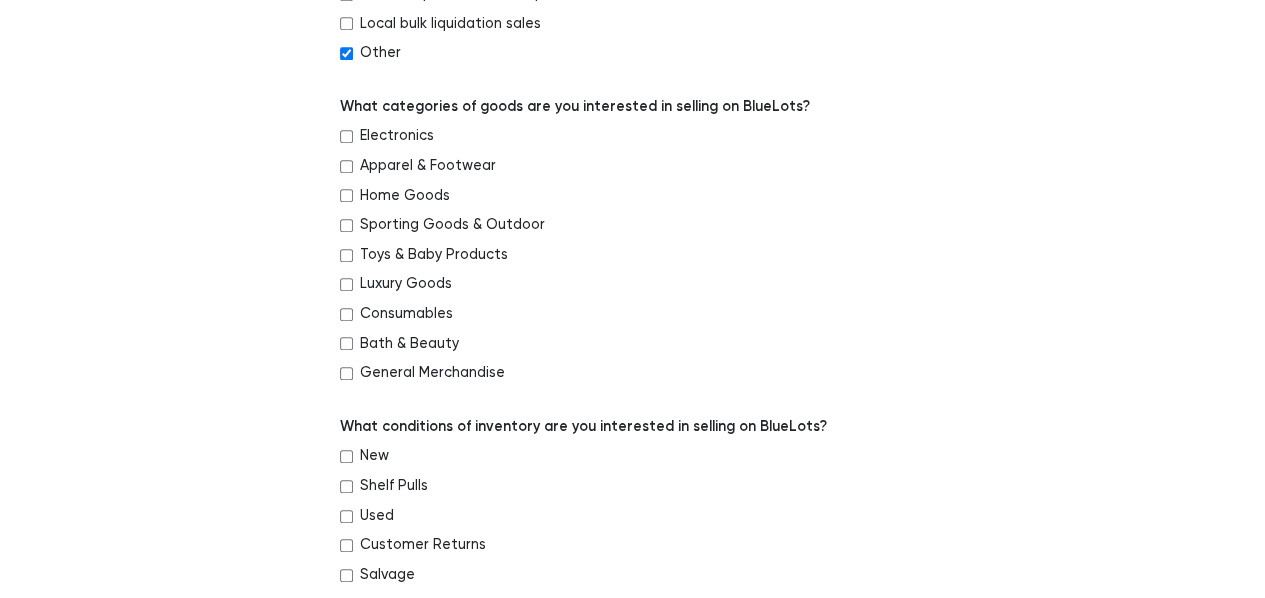 click on "Other" at bounding box center (632, 57) 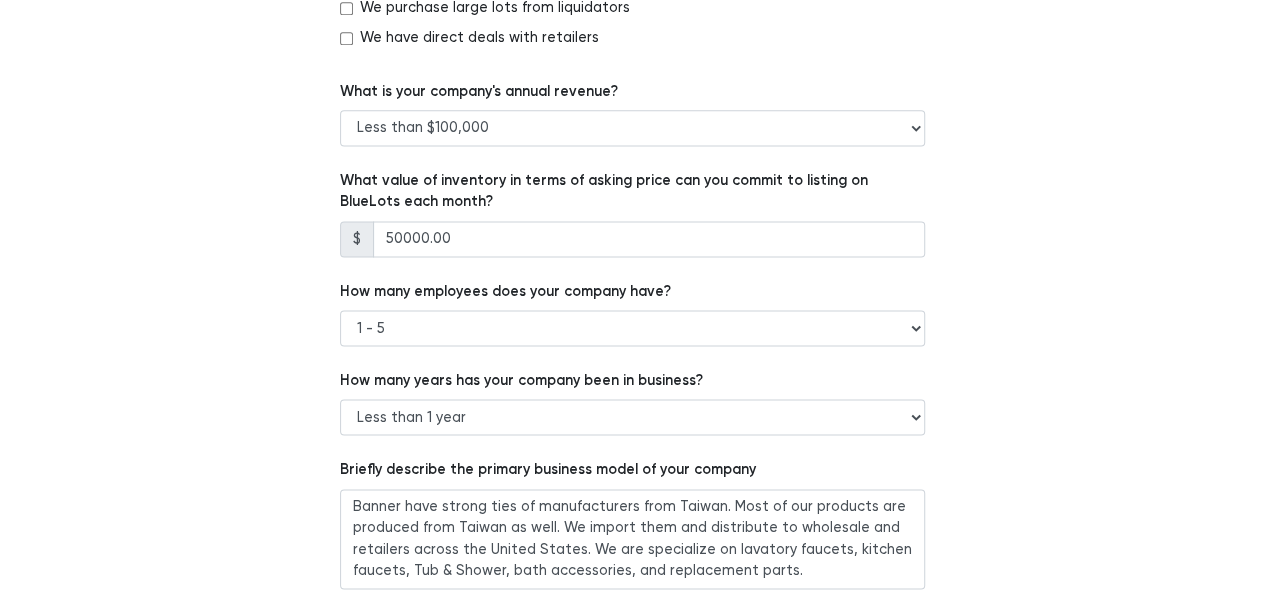 scroll, scrollTop: 1381, scrollLeft: 0, axis: vertical 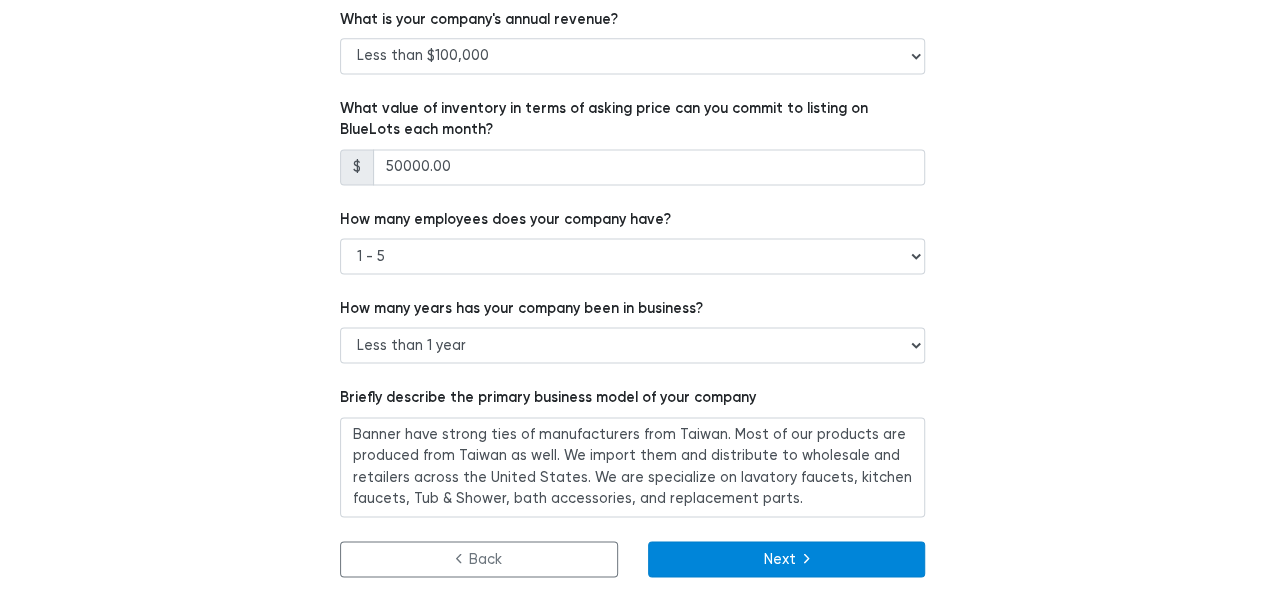 click on "Next" at bounding box center (787, 559) 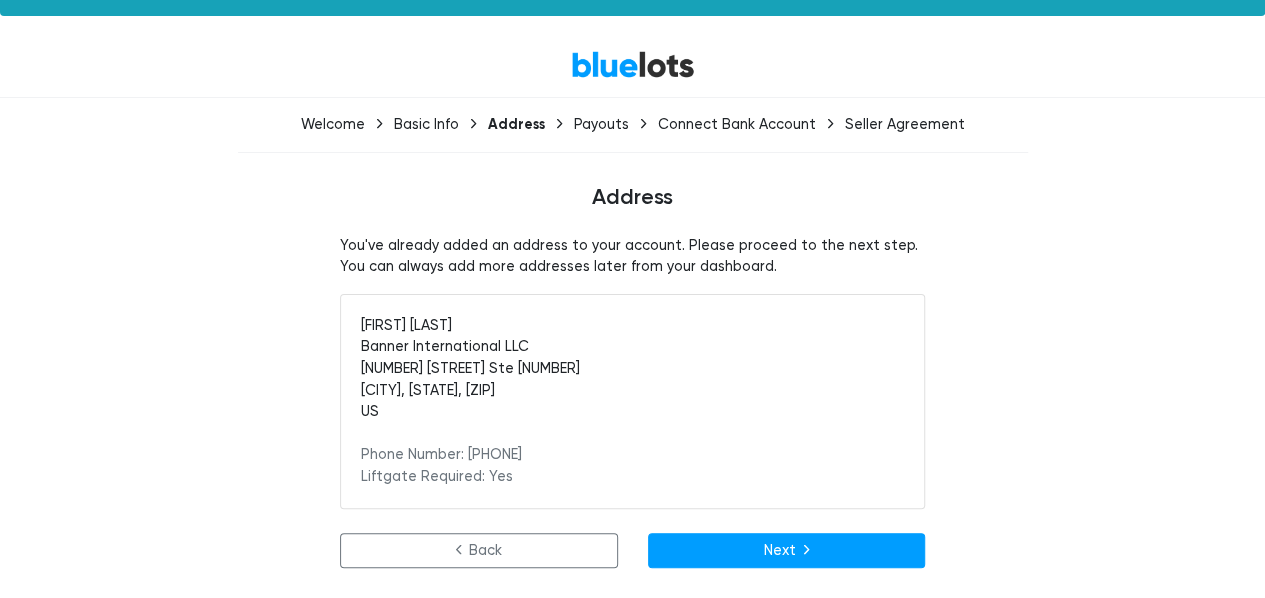 scroll, scrollTop: 46, scrollLeft: 0, axis: vertical 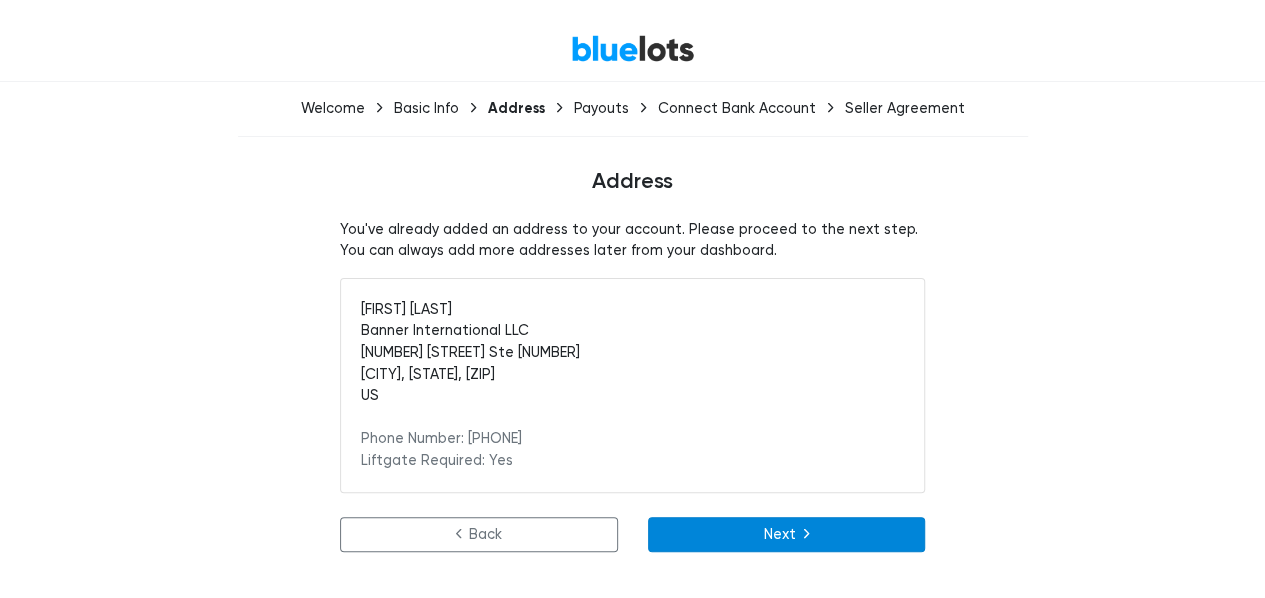click on "Next" at bounding box center [787, 535] 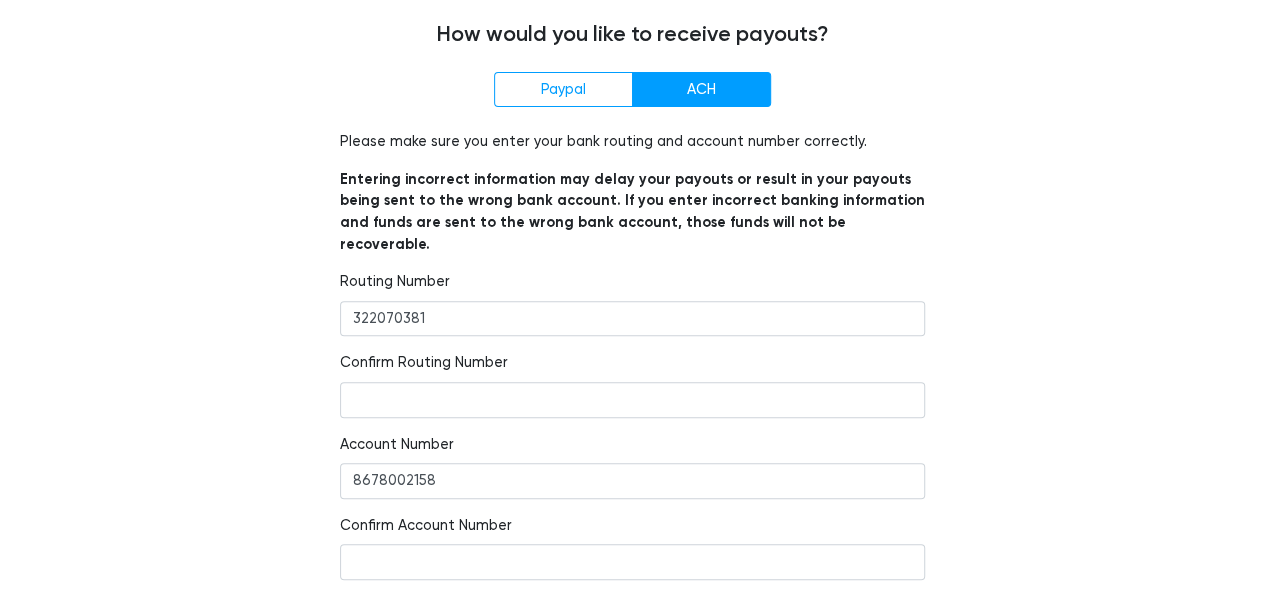 scroll, scrollTop: 250, scrollLeft: 0, axis: vertical 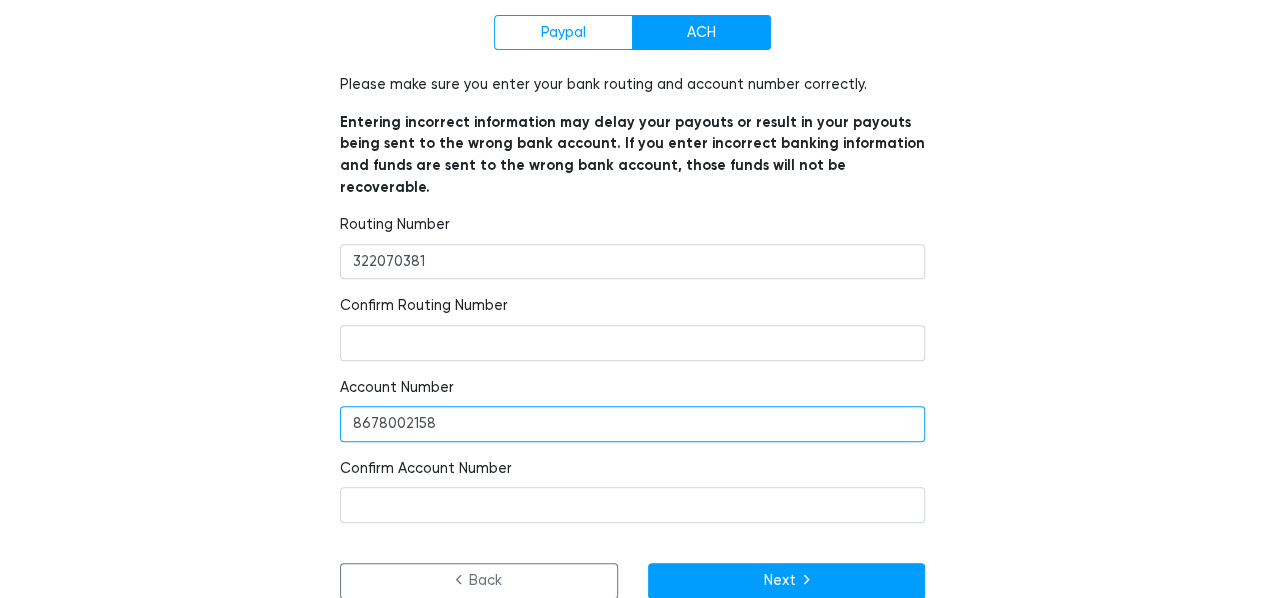 drag, startPoint x: 460, startPoint y: 405, endPoint x: 205, endPoint y: 389, distance: 255.50146 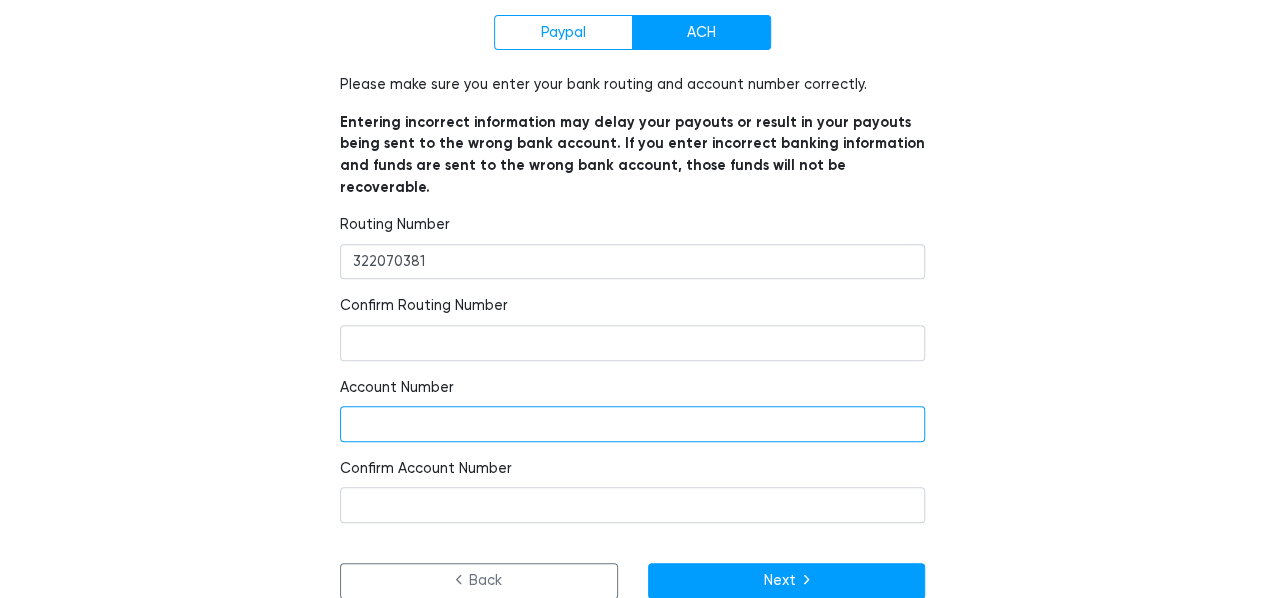 type 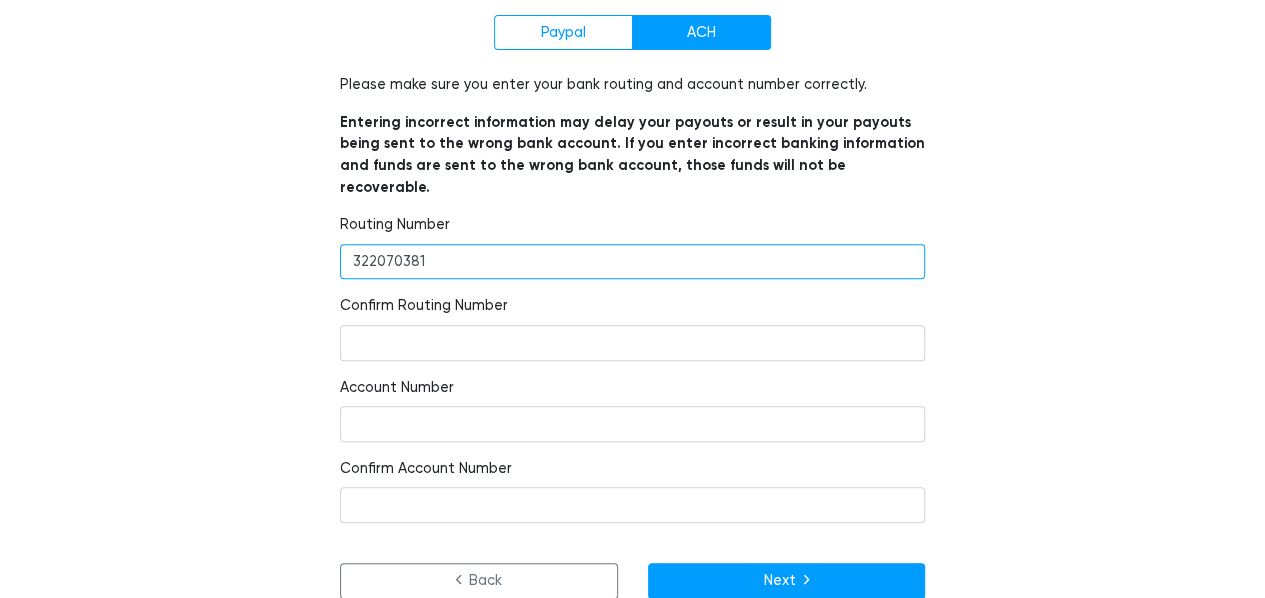 drag, startPoint x: 433, startPoint y: 239, endPoint x: 60, endPoint y: 229, distance: 373.13403 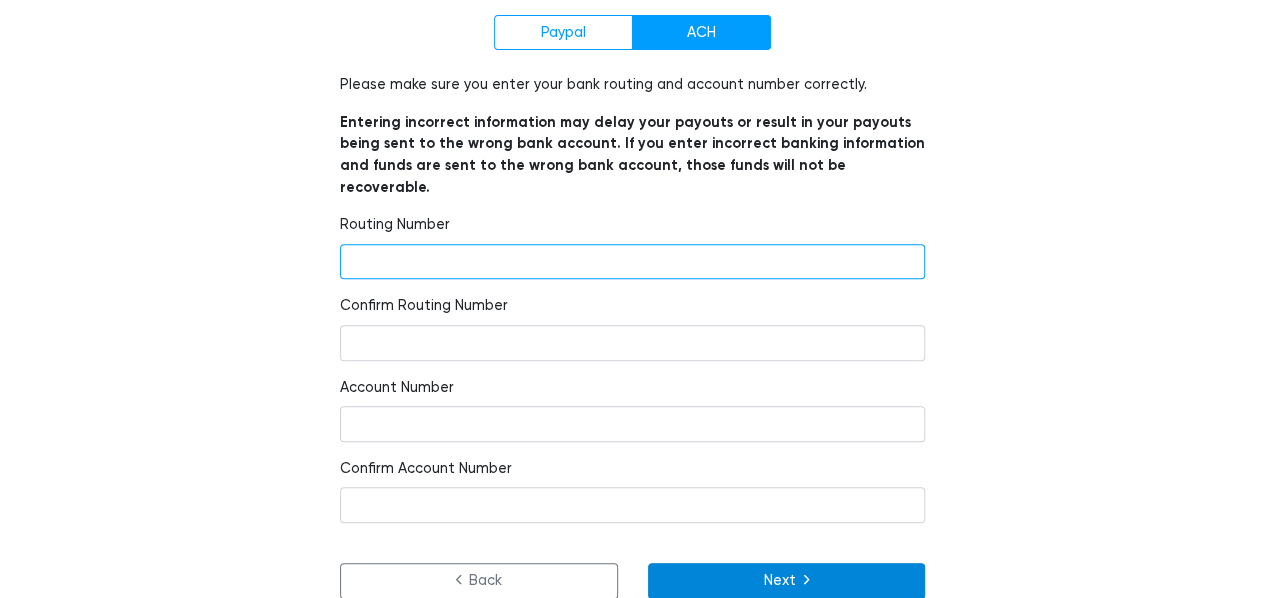 type 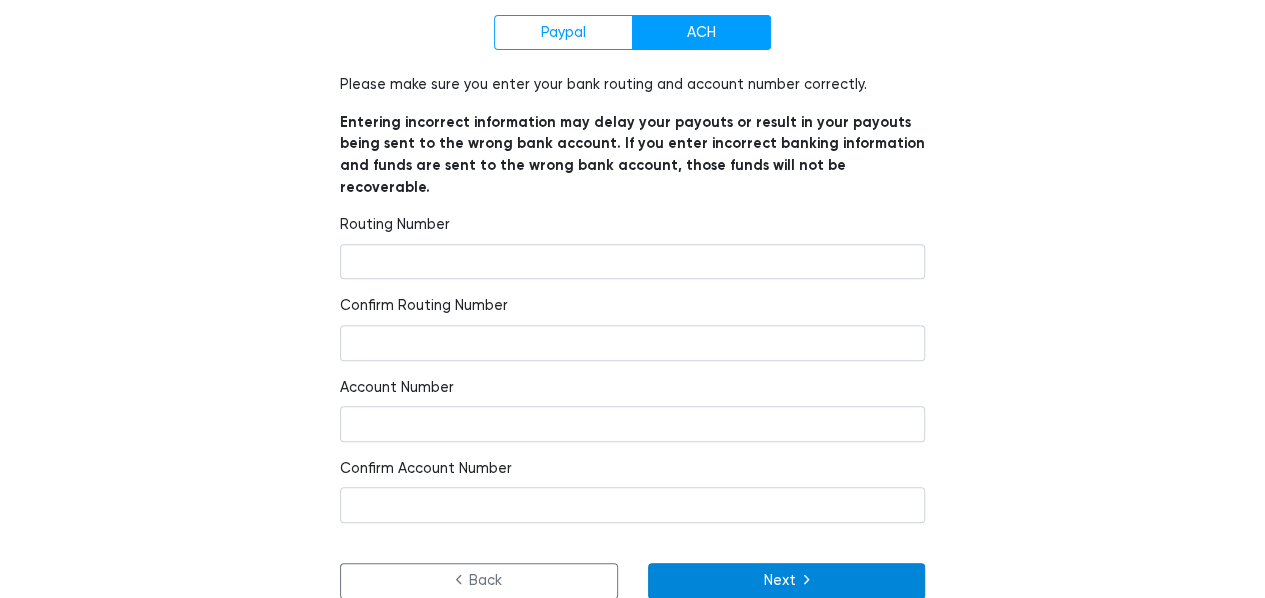 click on "Next" at bounding box center (787, 581) 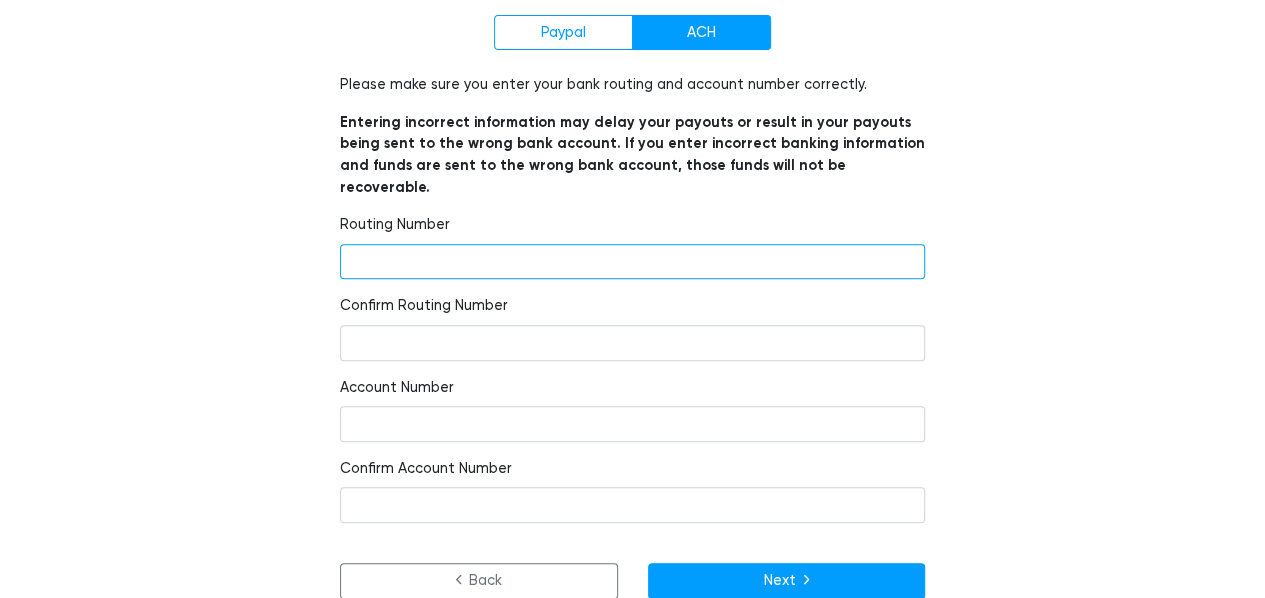scroll, scrollTop: 250, scrollLeft: 0, axis: vertical 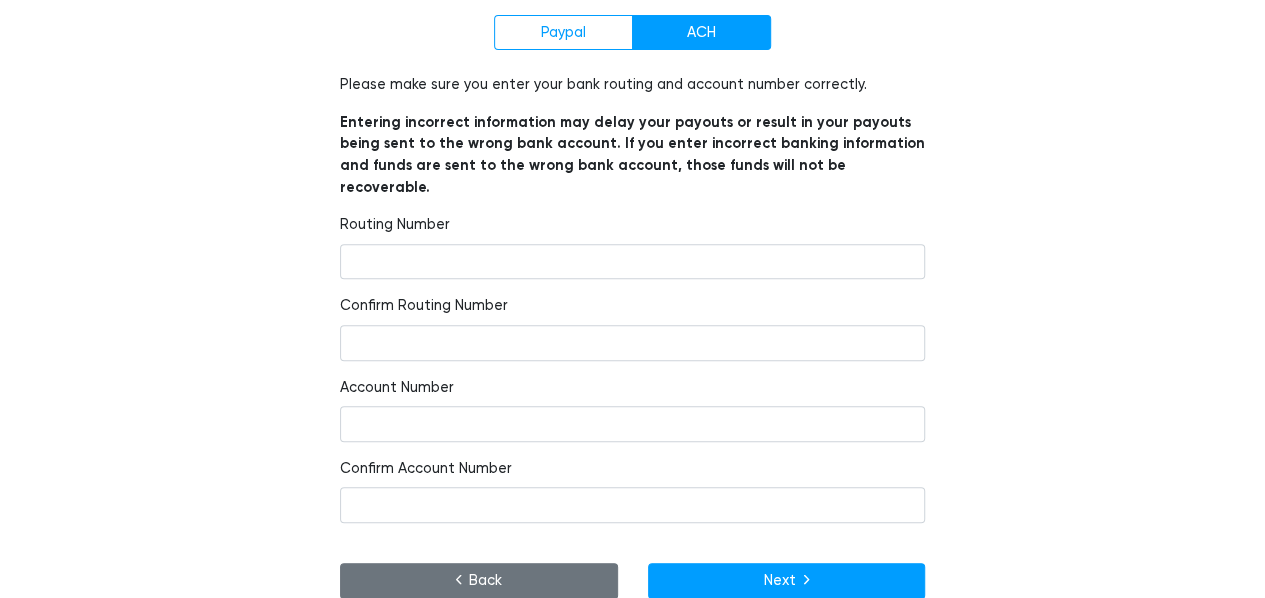 click on "Back" at bounding box center [479, 581] 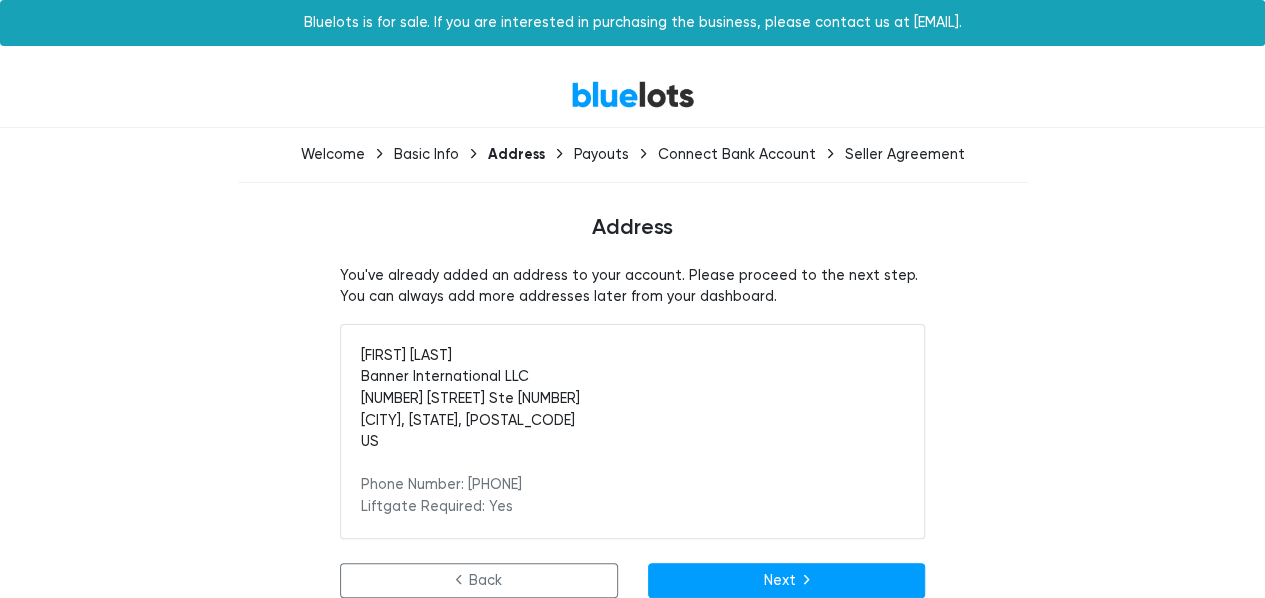 scroll, scrollTop: 46, scrollLeft: 0, axis: vertical 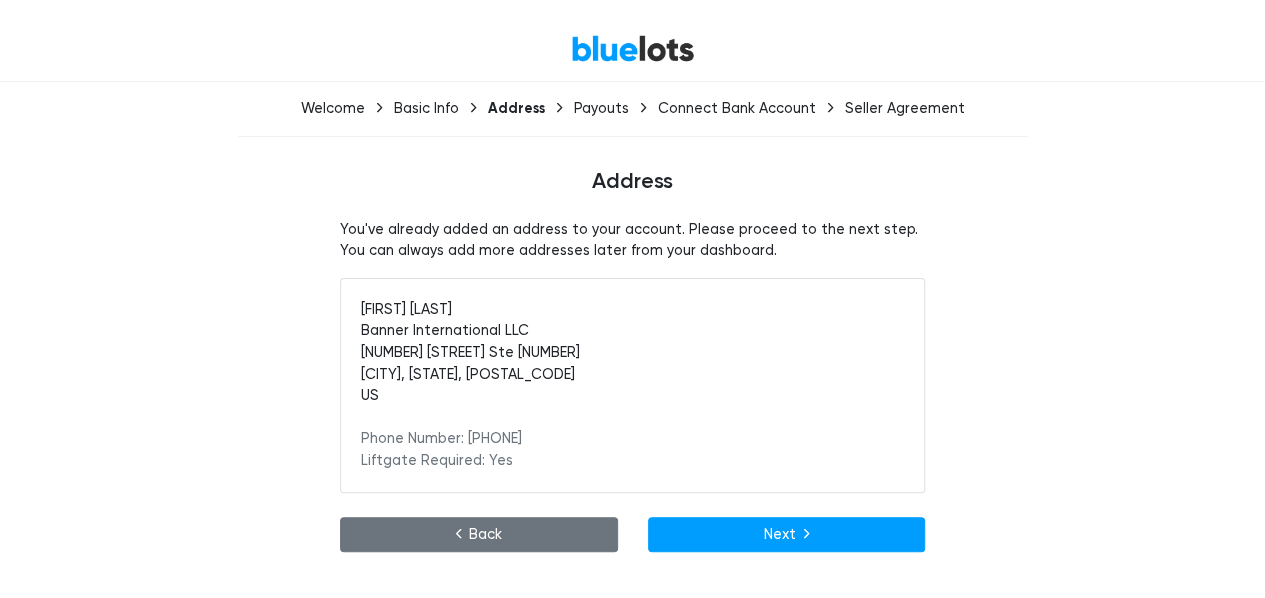 click on "Back" at bounding box center [479, 535] 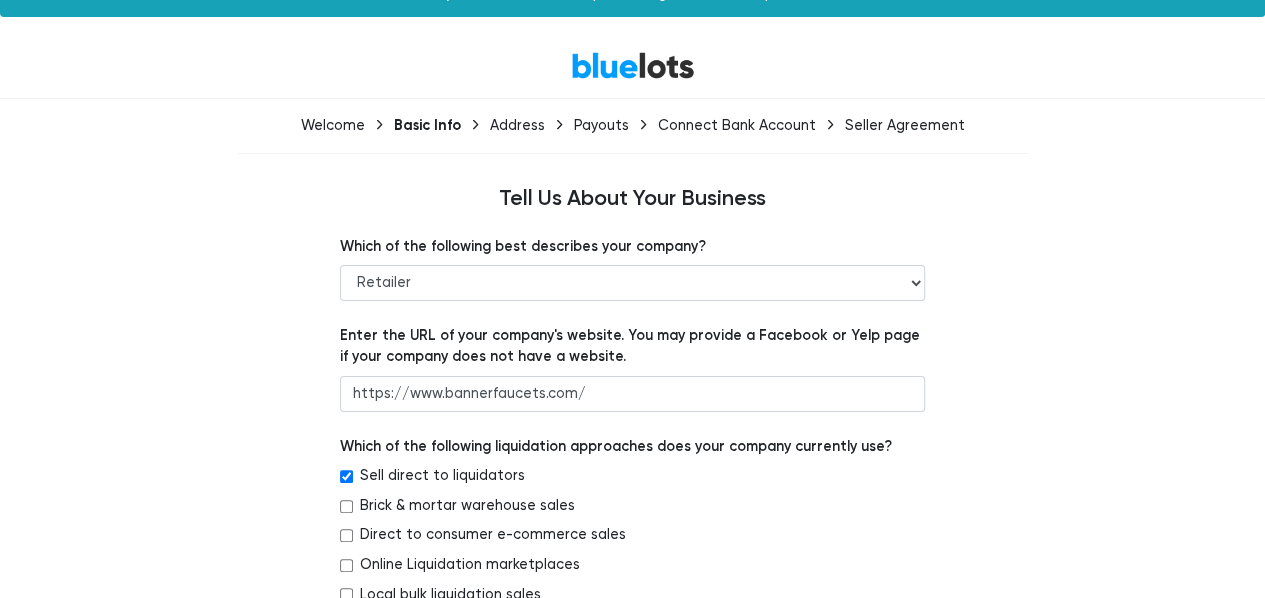 scroll, scrollTop: 400, scrollLeft: 0, axis: vertical 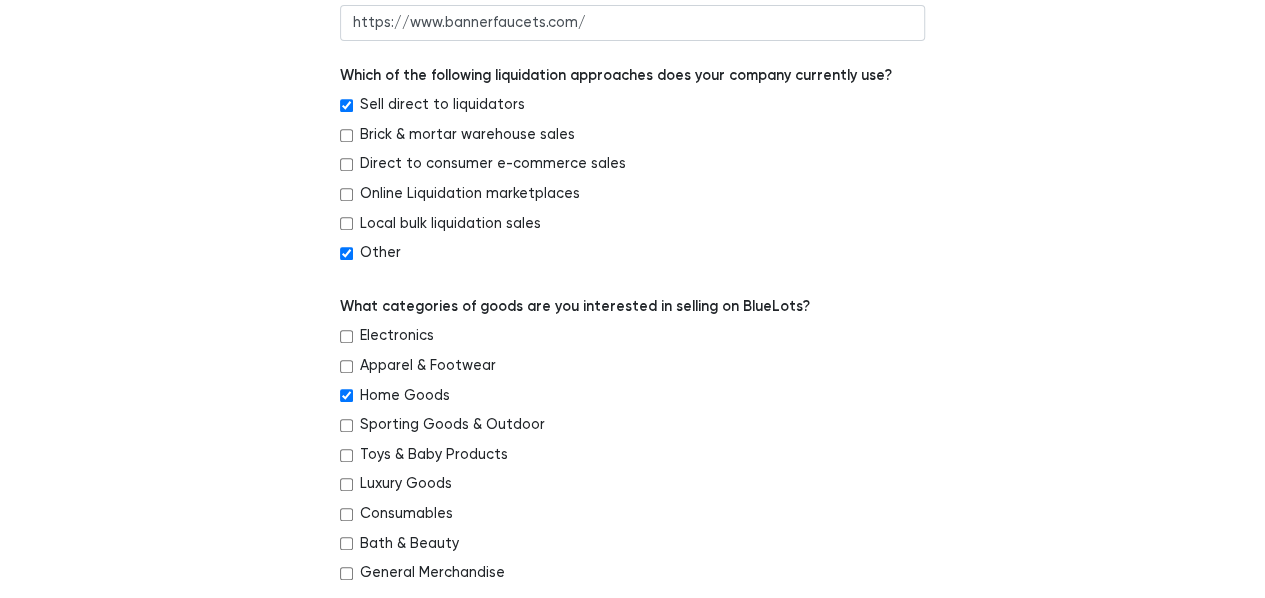 click on "Sell direct to liquidators" at bounding box center (346, 105) 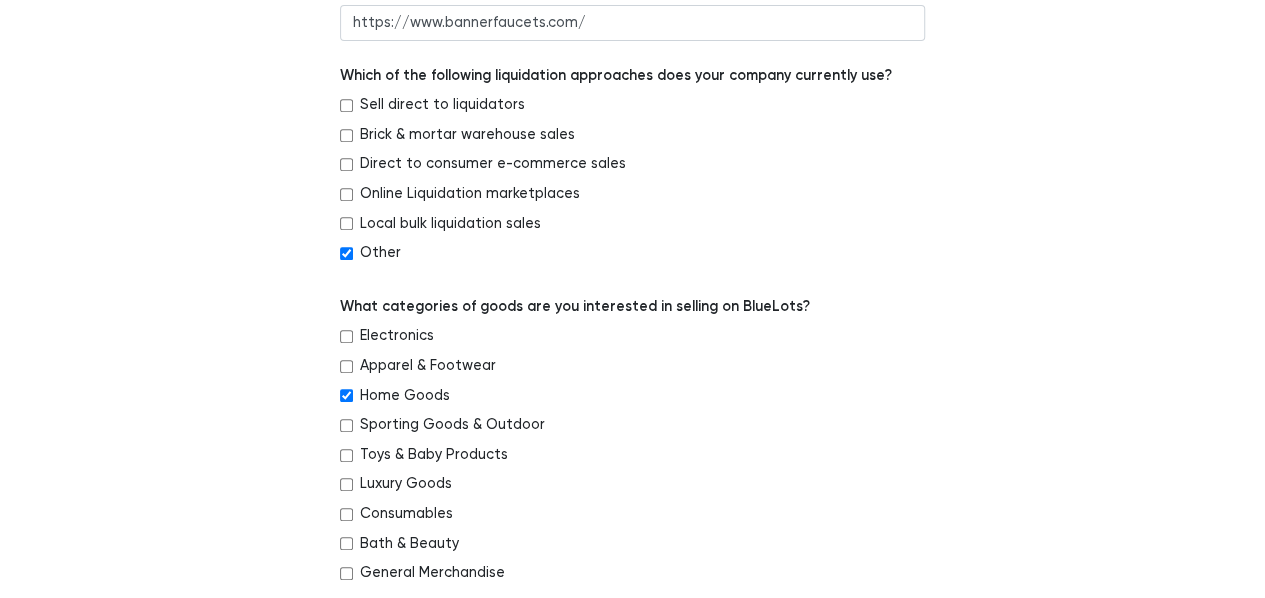 click on "Other" at bounding box center (346, 253) 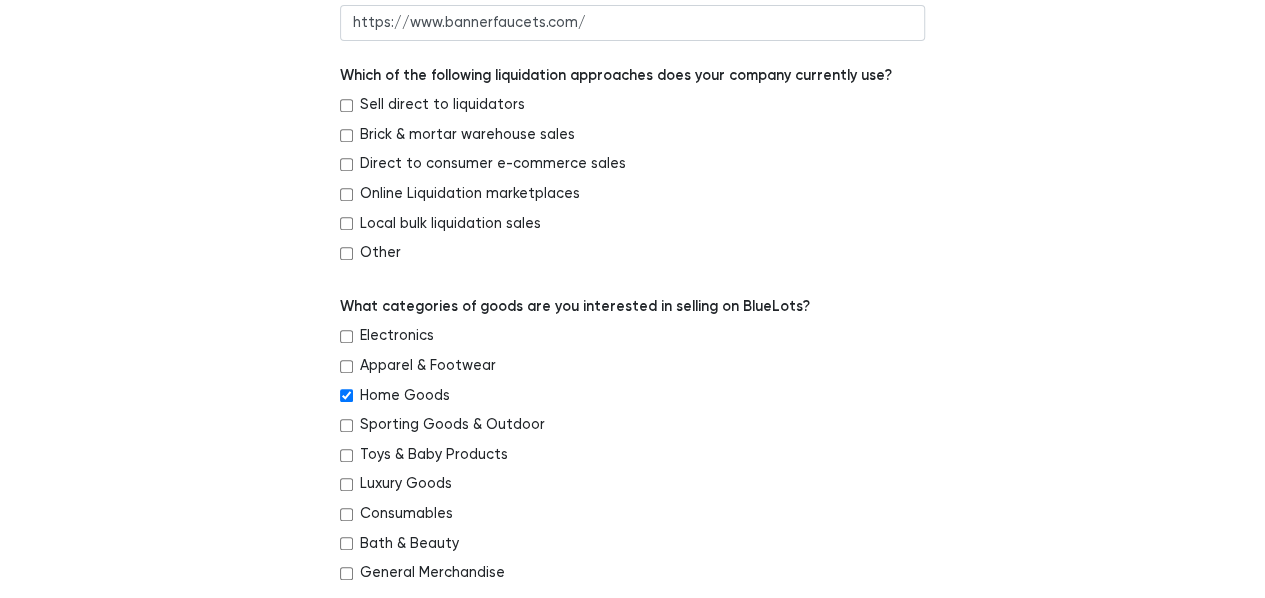 click on "Home Goods" at bounding box center [346, 395] 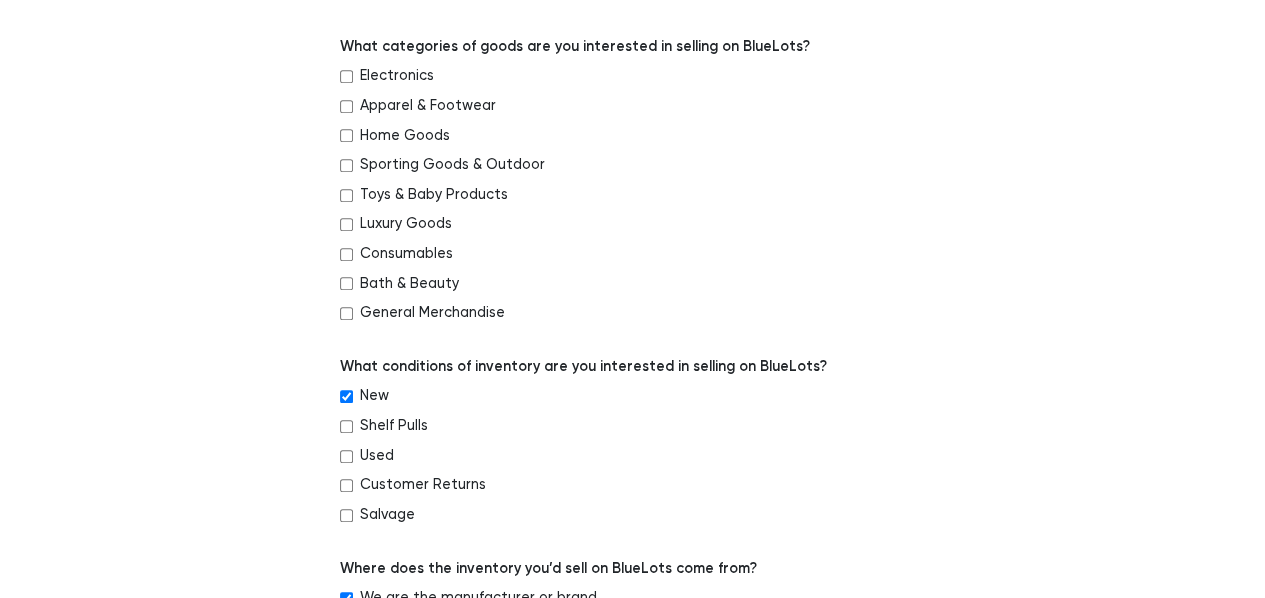 scroll, scrollTop: 900, scrollLeft: 0, axis: vertical 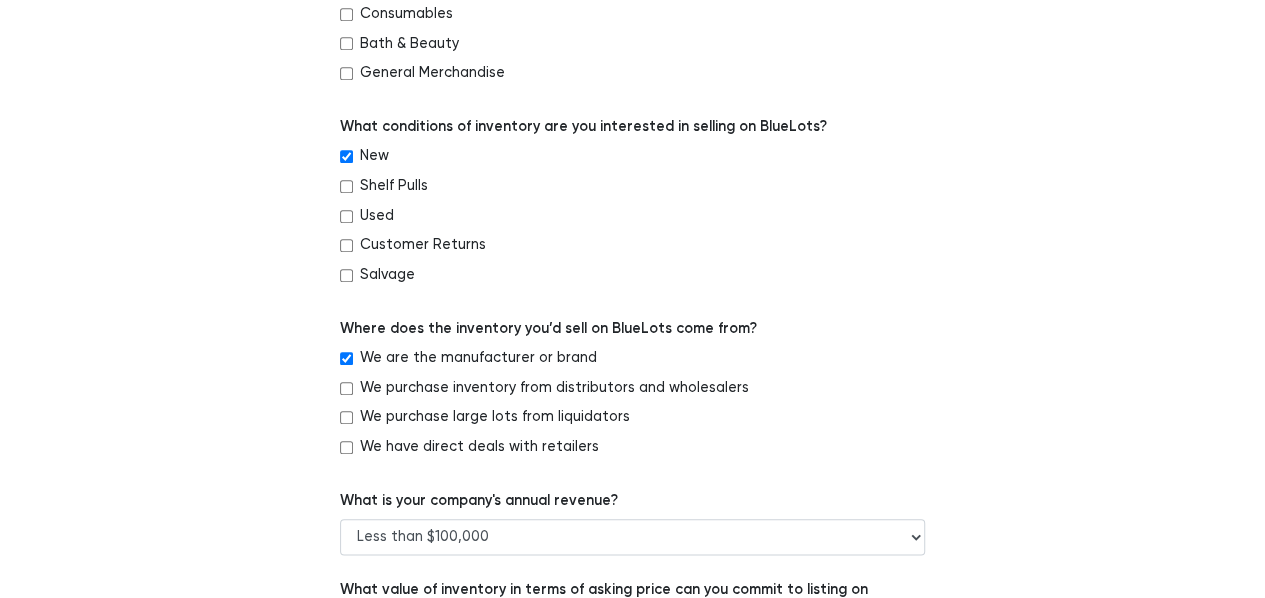 click on "We are the manufacturer or brand" at bounding box center [632, 362] 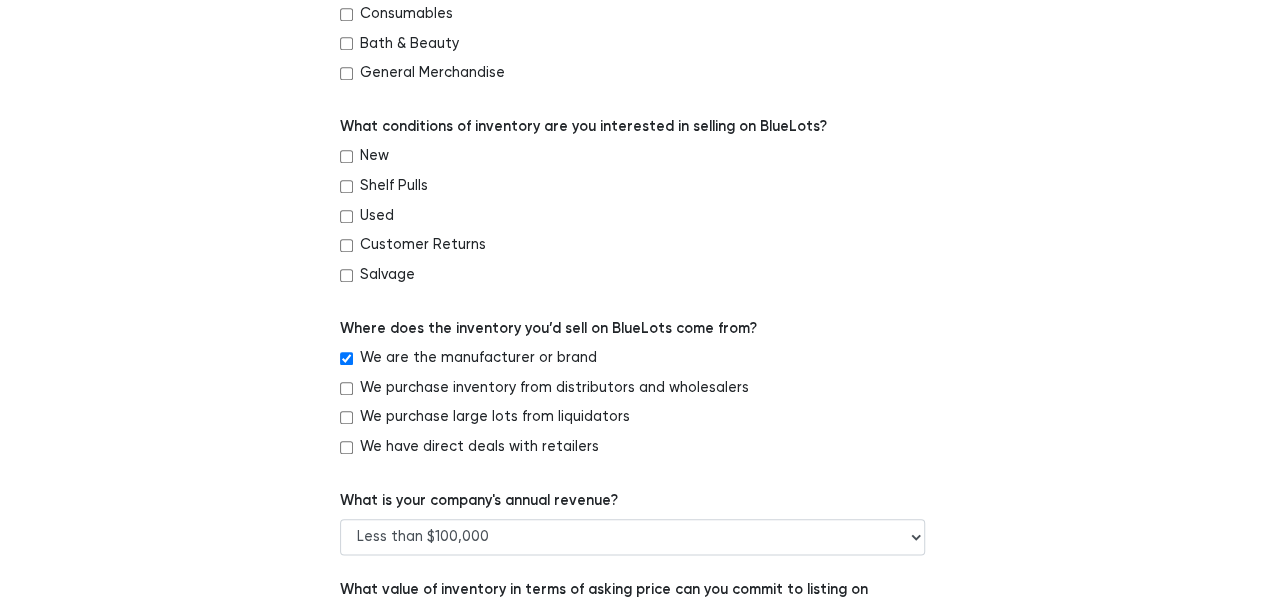 click on "We are the manufacturer or brand" at bounding box center [632, 362] 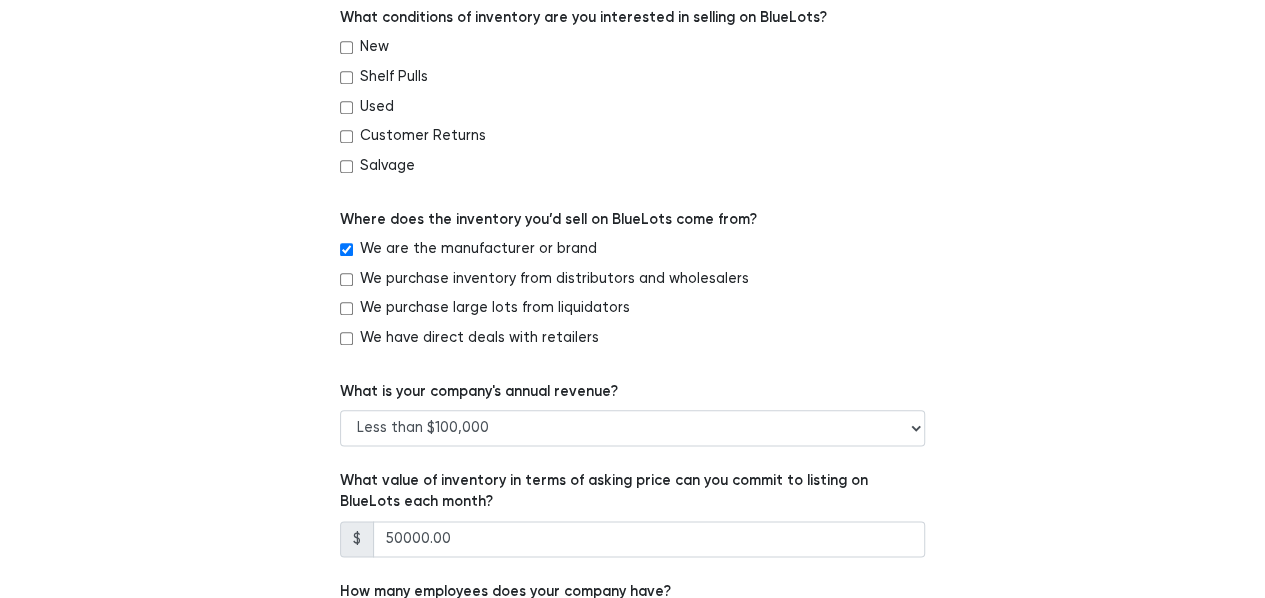 scroll, scrollTop: 1100, scrollLeft: 0, axis: vertical 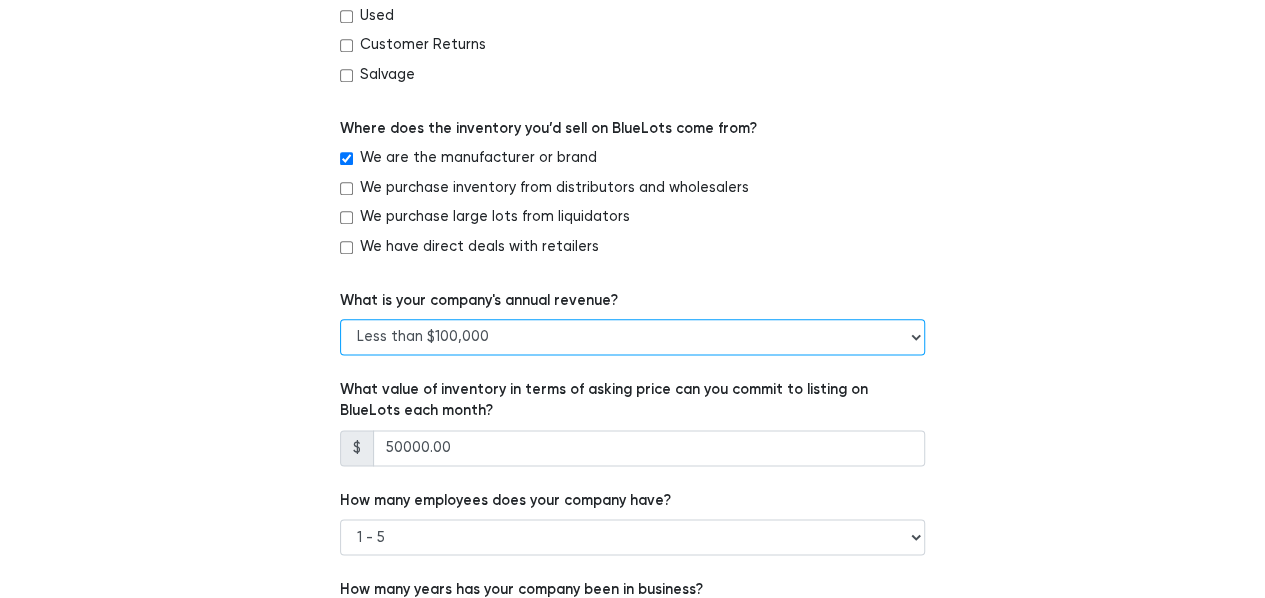 click on "Less than $100,000
$100,000 to $500,000
$500,000 to $1,000,000
$1,000,000 to $5,000,000
$5,000,000 to $10,000,000
More than $10,000,000" at bounding box center (632, 337) 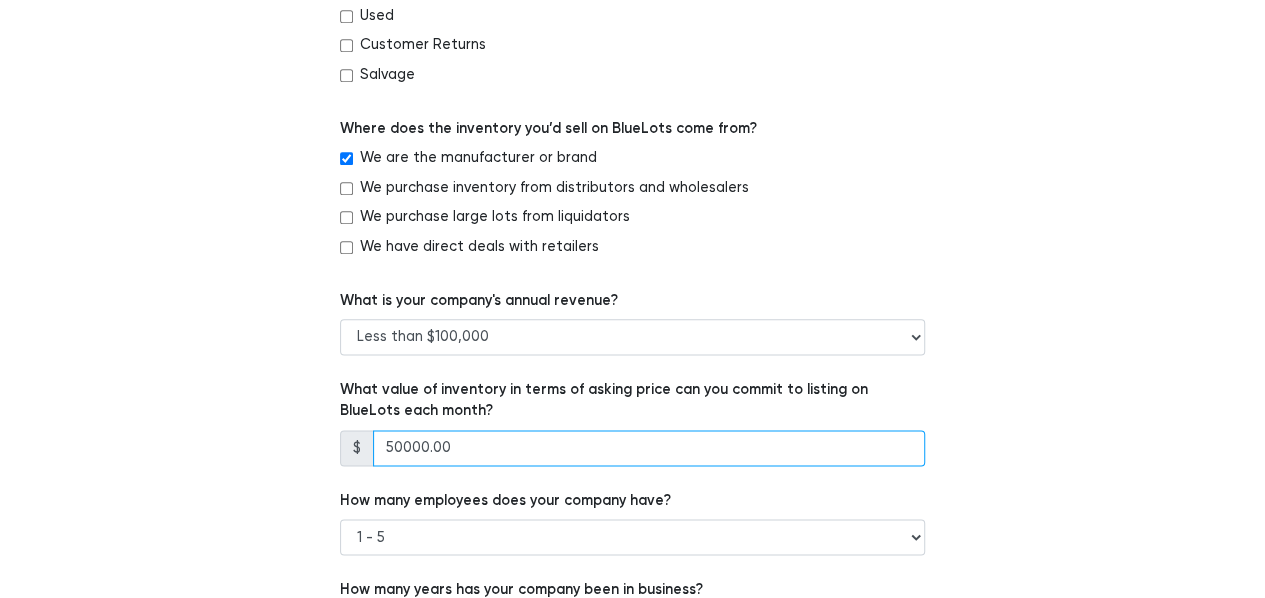 drag, startPoint x: 461, startPoint y: 444, endPoint x: 352, endPoint y: 435, distance: 109.370926 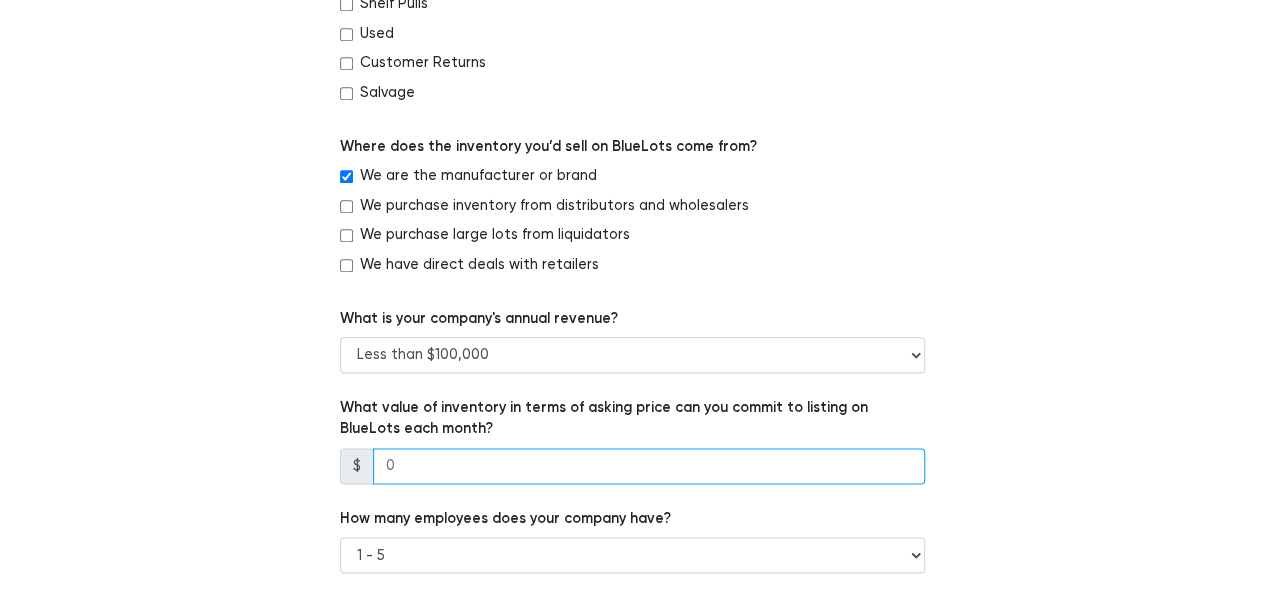 scroll, scrollTop: 1381, scrollLeft: 0, axis: vertical 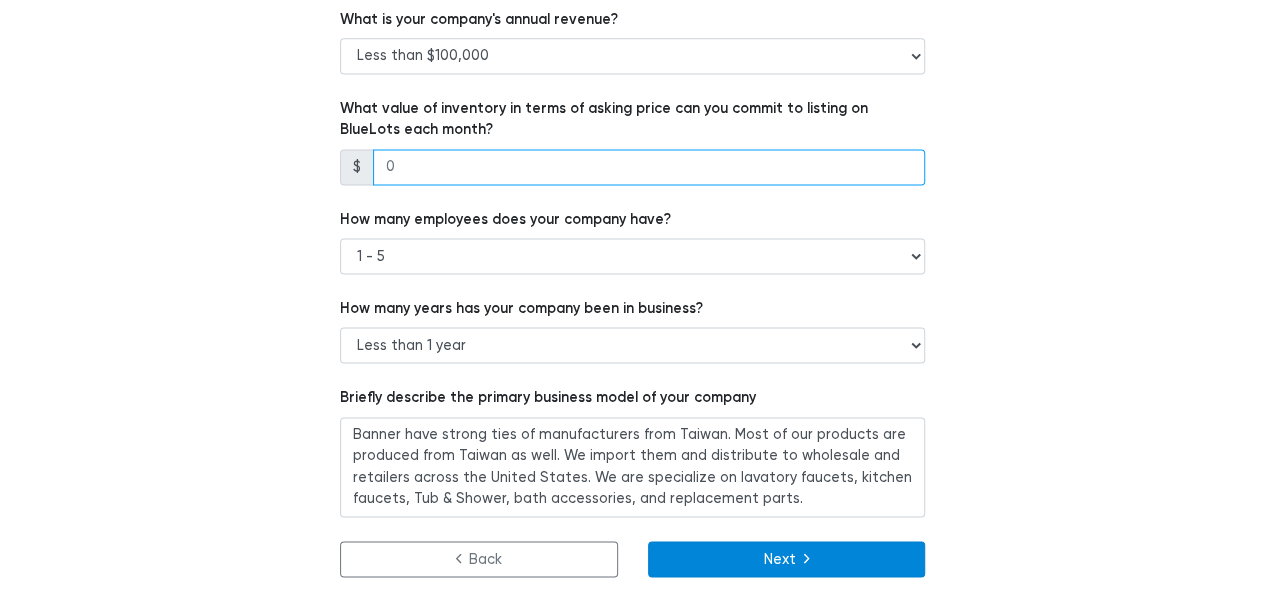 type 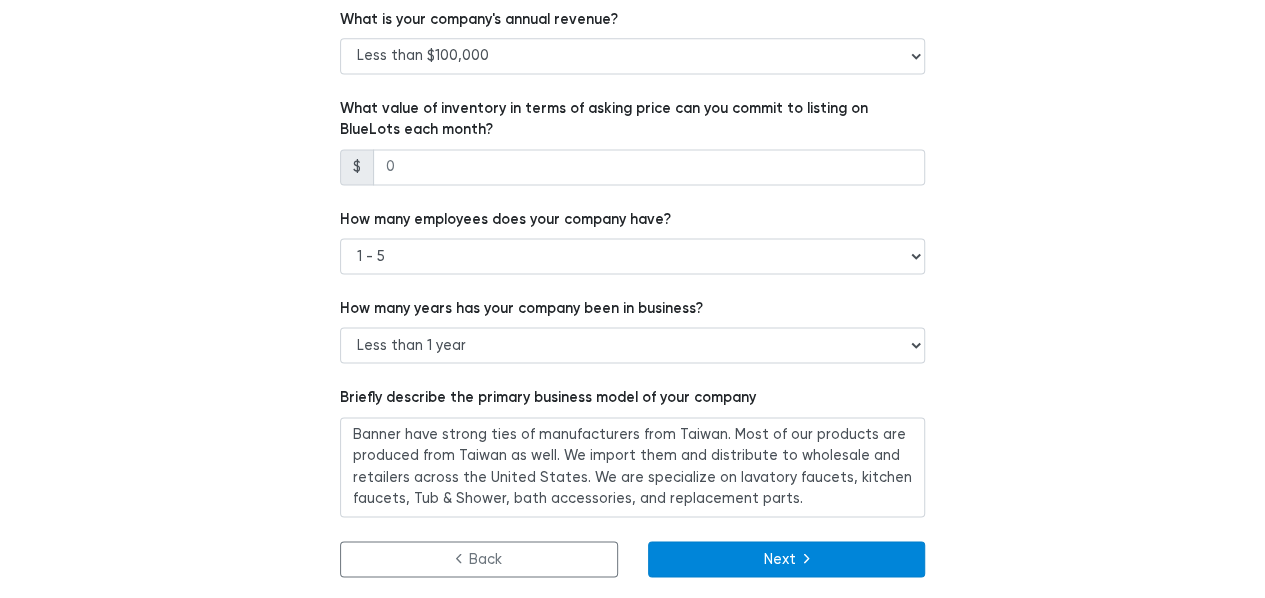 click on "Next" at bounding box center (787, 559) 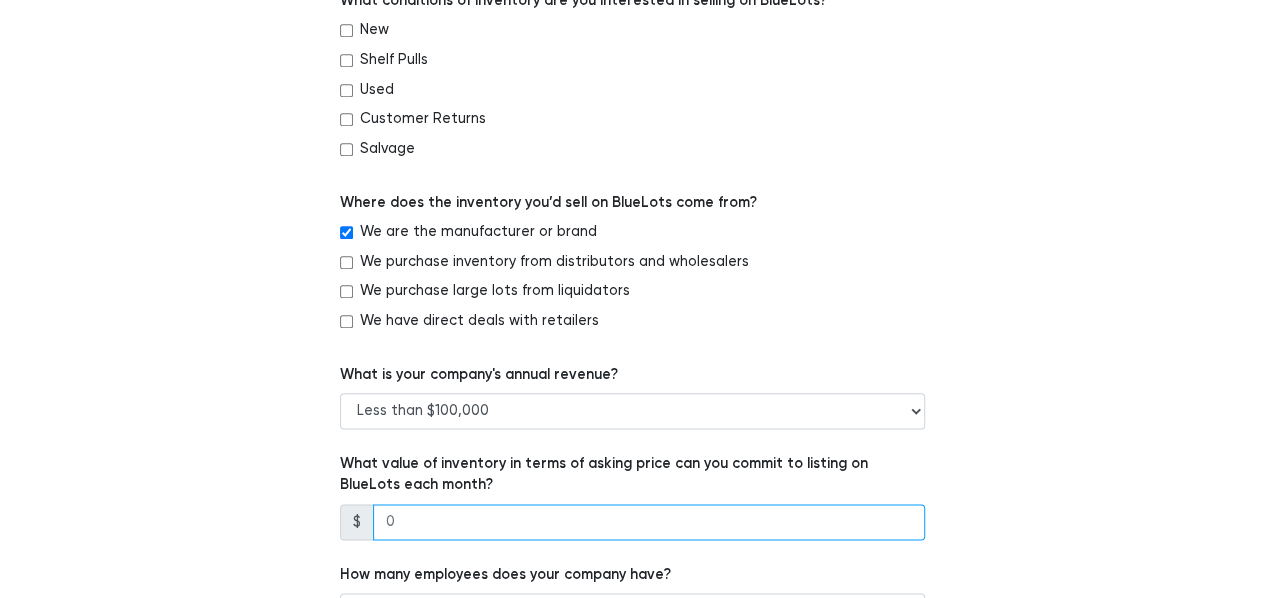 scroll, scrollTop: 1381, scrollLeft: 0, axis: vertical 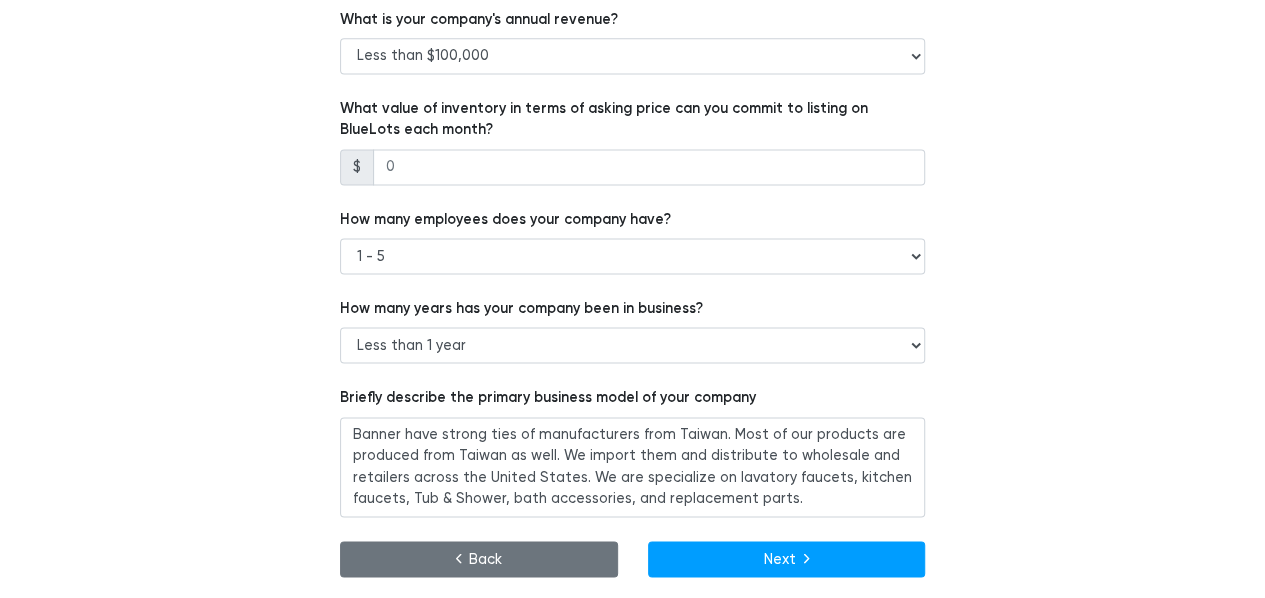 click on "Back" at bounding box center [479, 559] 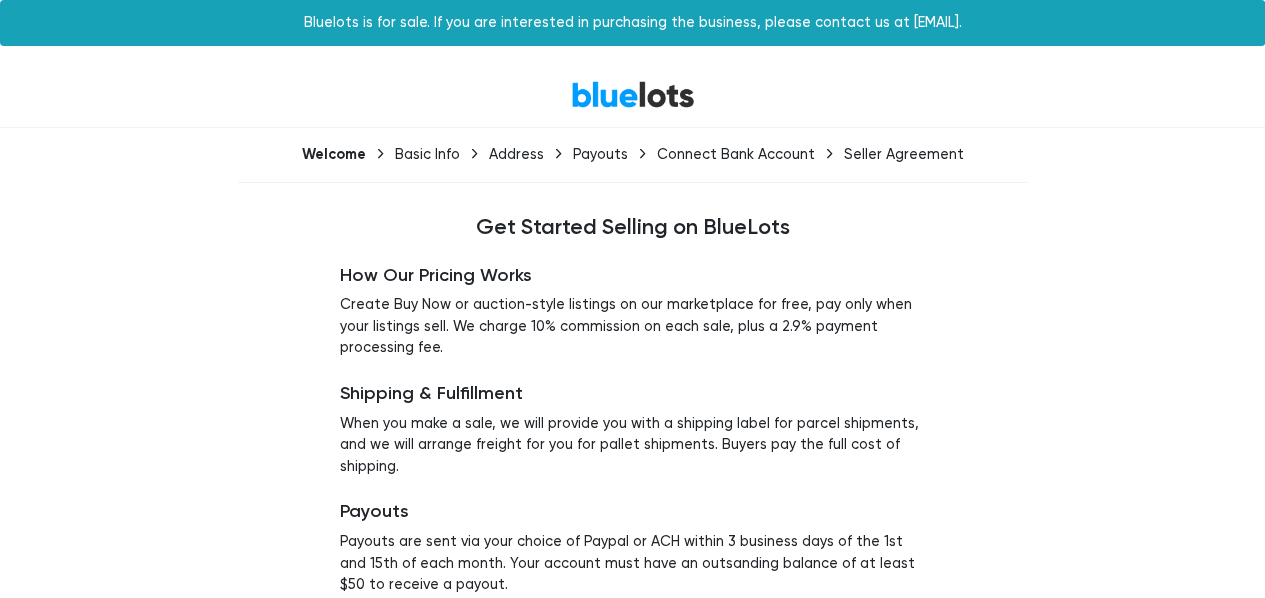 scroll, scrollTop: 198, scrollLeft: 0, axis: vertical 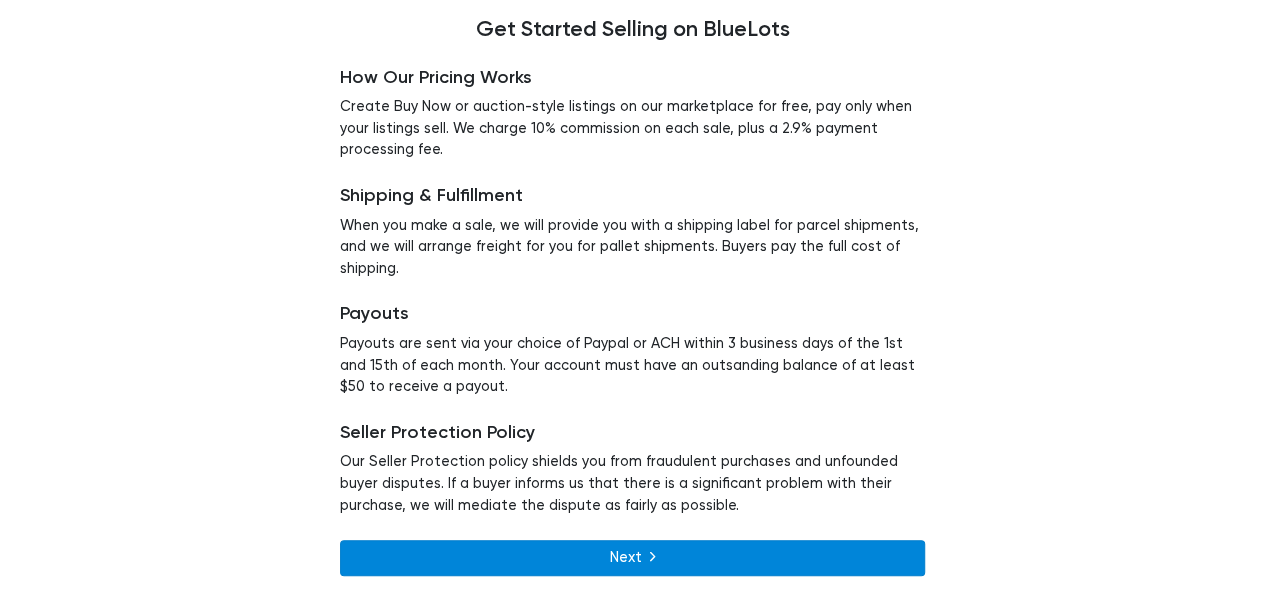 click on "Next" at bounding box center (632, 558) 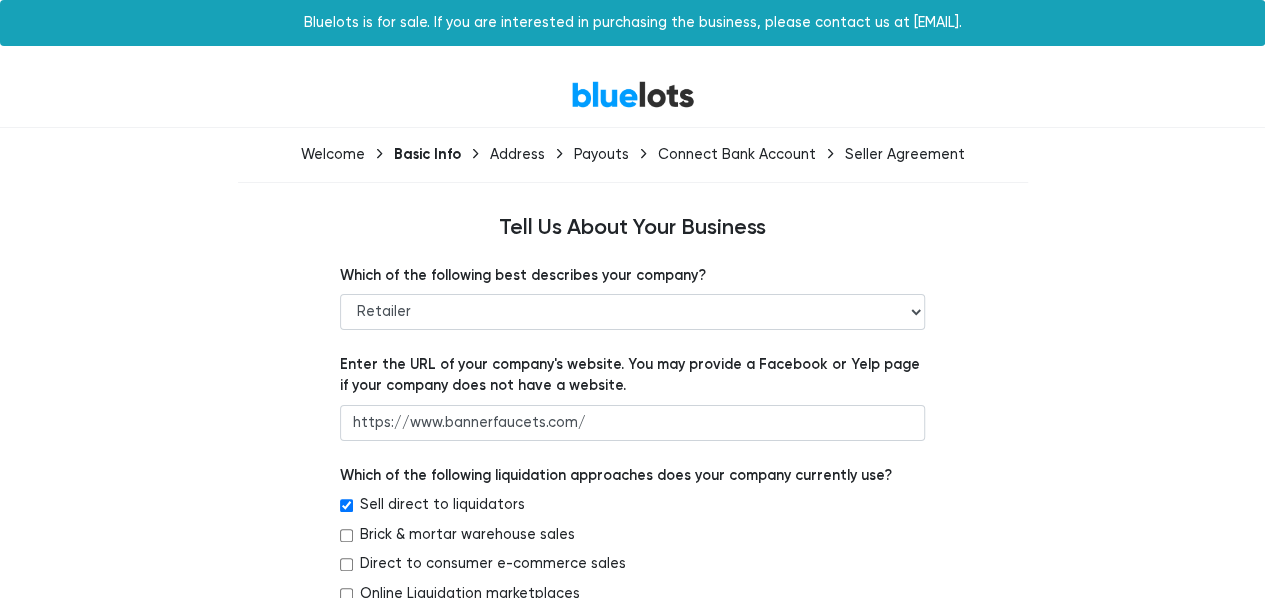 scroll, scrollTop: 400, scrollLeft: 0, axis: vertical 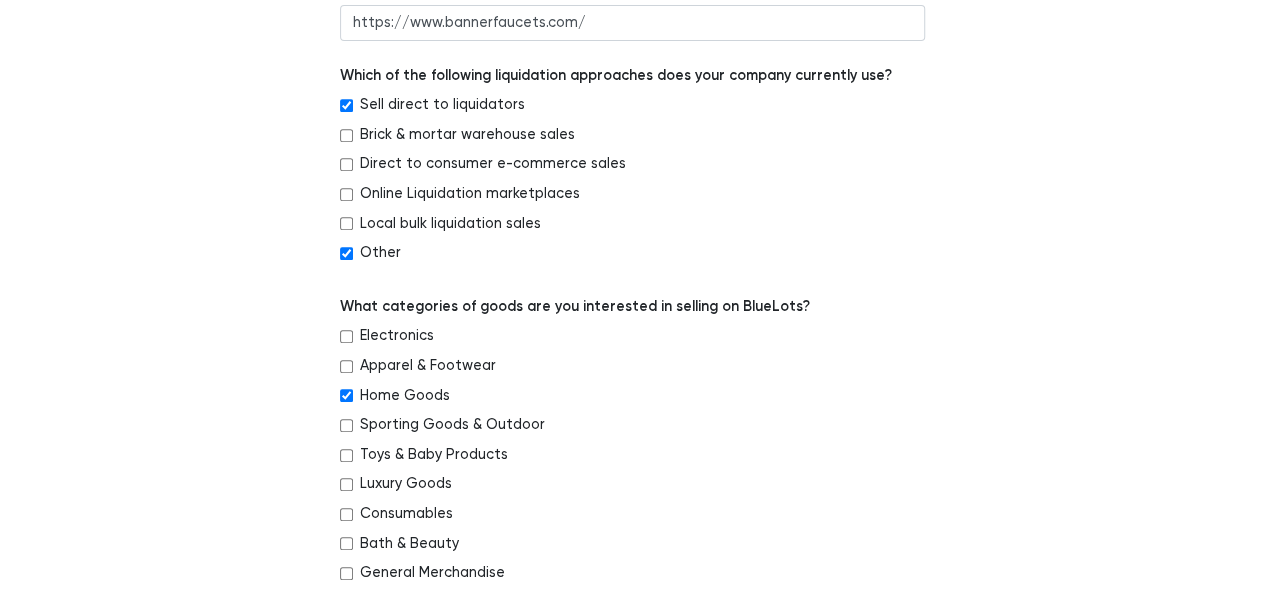 click on "Sell direct to liquidators" at bounding box center (346, 105) 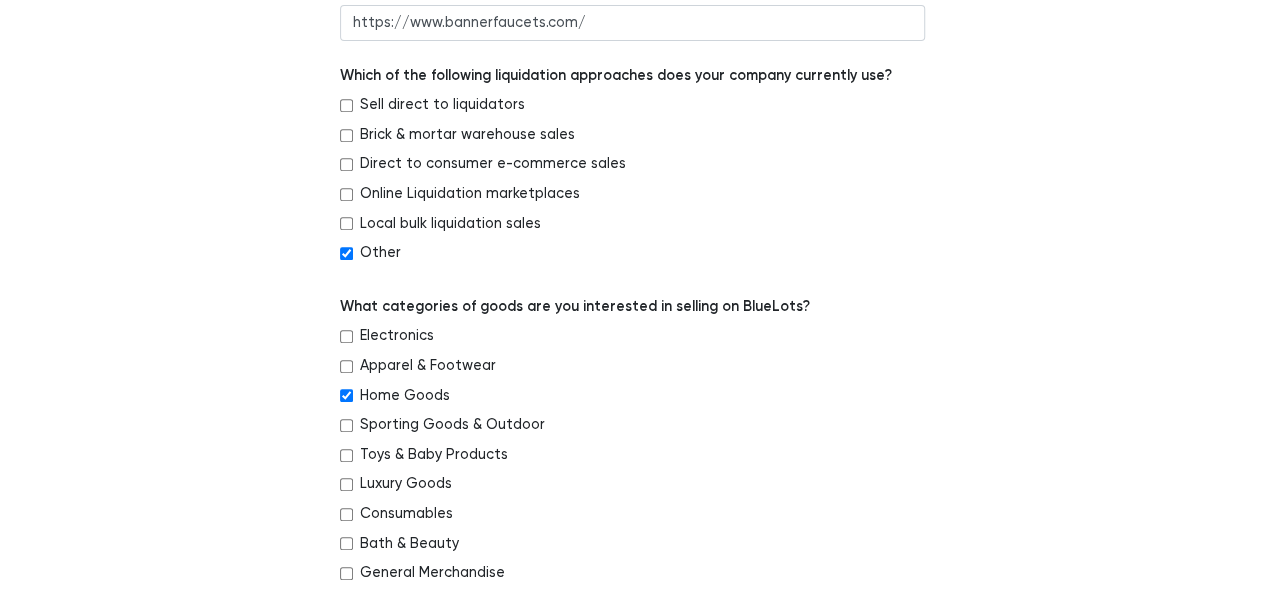 click on "Other" at bounding box center [632, 257] 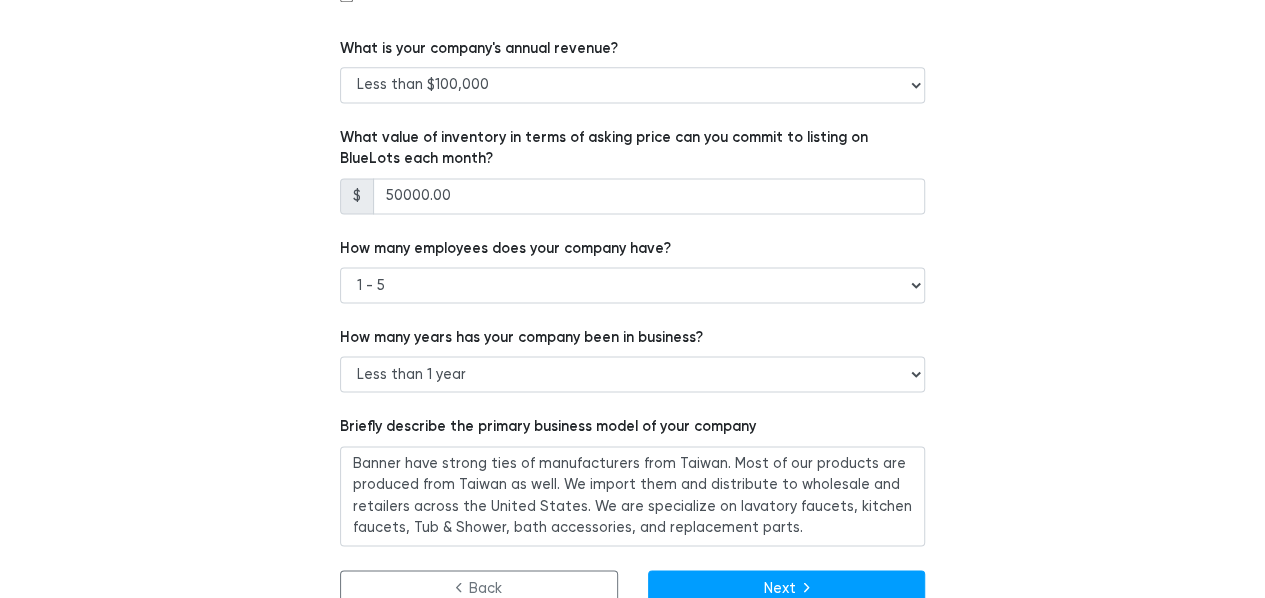 scroll, scrollTop: 1381, scrollLeft: 0, axis: vertical 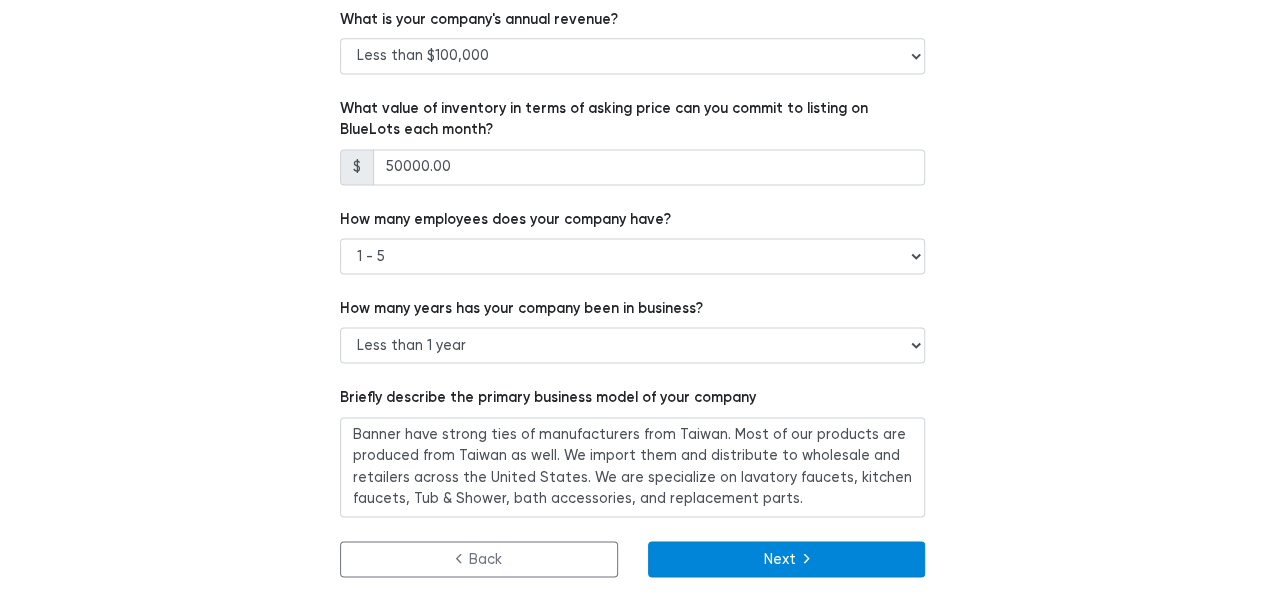 click on "Next" at bounding box center (787, 559) 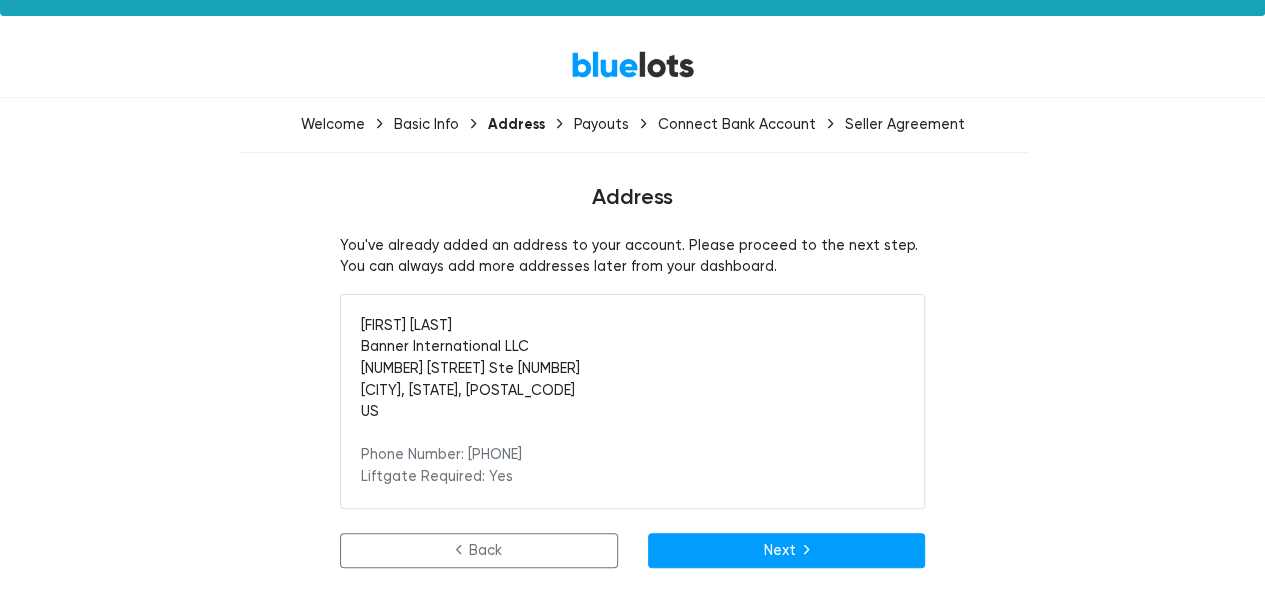 scroll, scrollTop: 46, scrollLeft: 0, axis: vertical 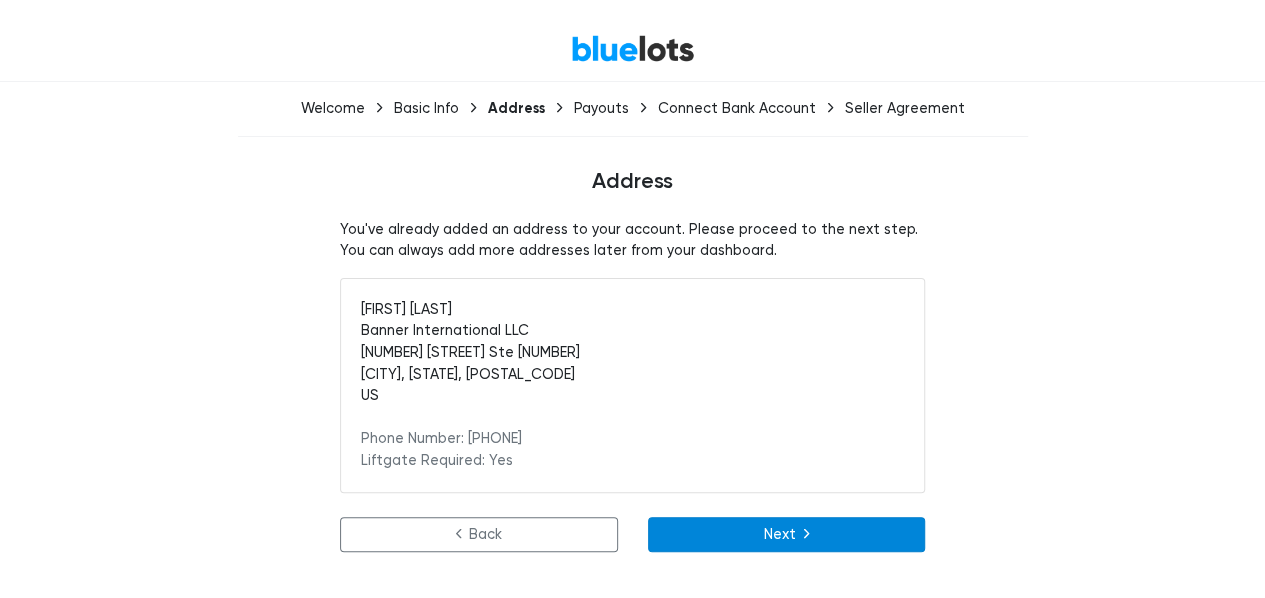 click on "Next" at bounding box center (787, 535) 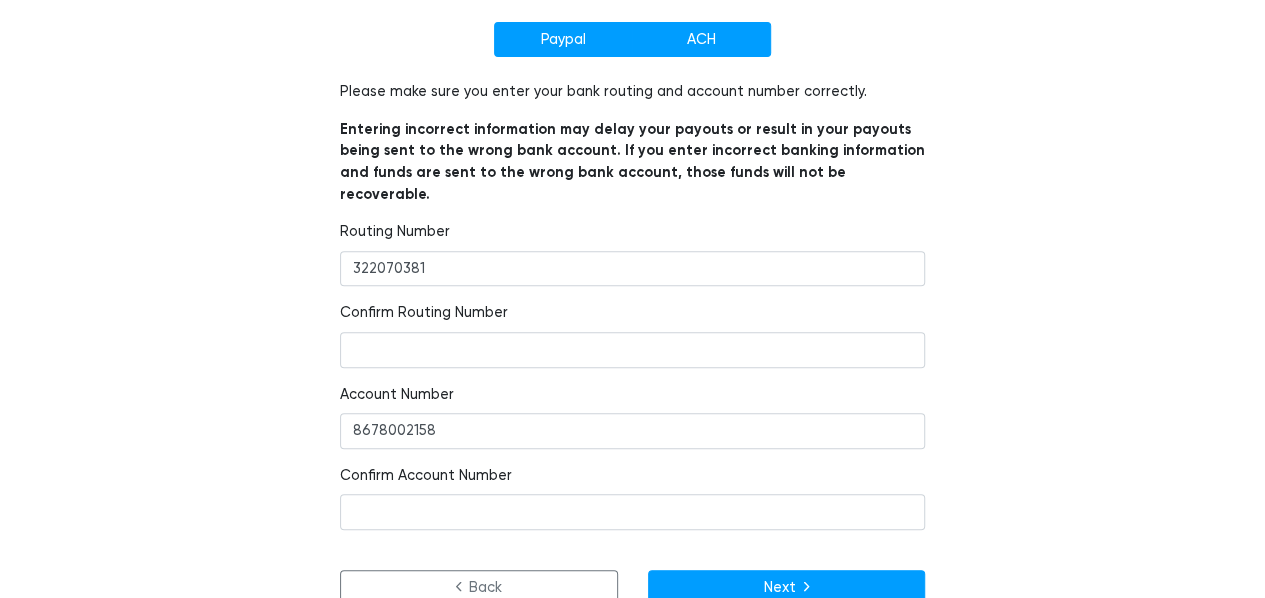 scroll, scrollTop: 250, scrollLeft: 0, axis: vertical 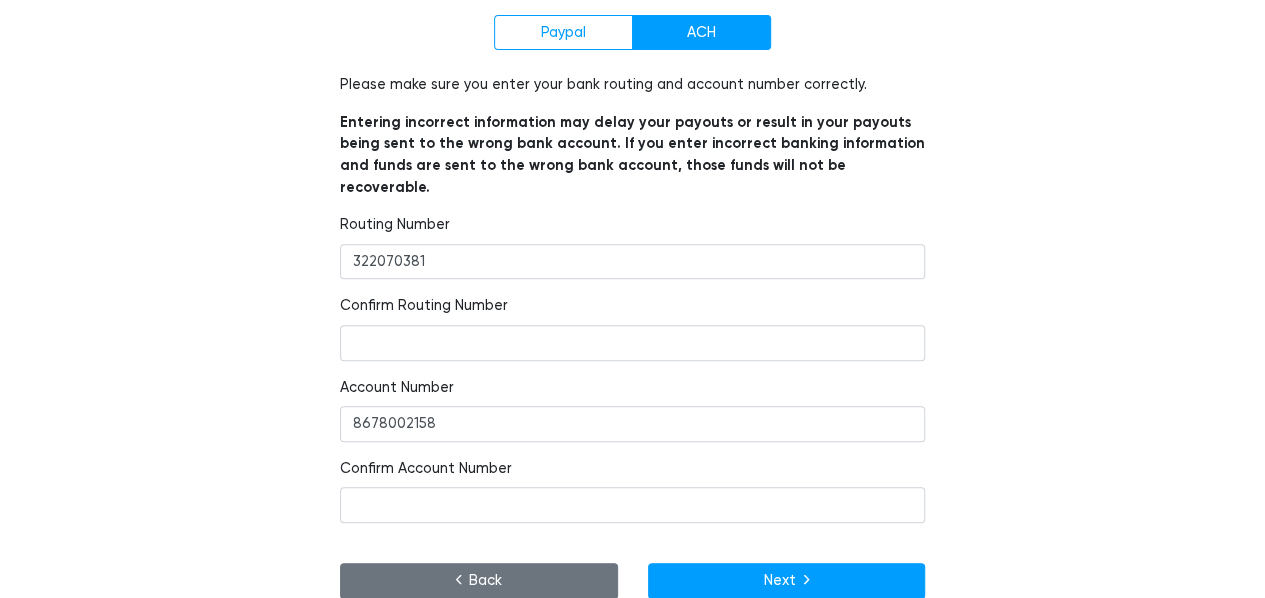 click on "Back" at bounding box center (479, 581) 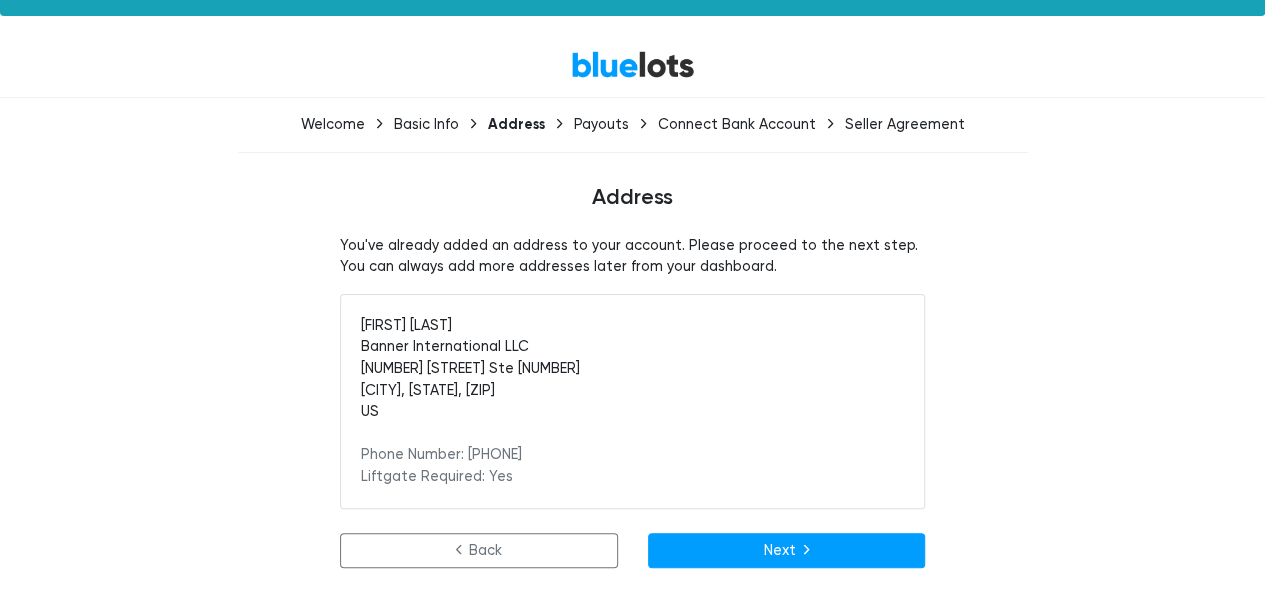 scroll, scrollTop: 46, scrollLeft: 0, axis: vertical 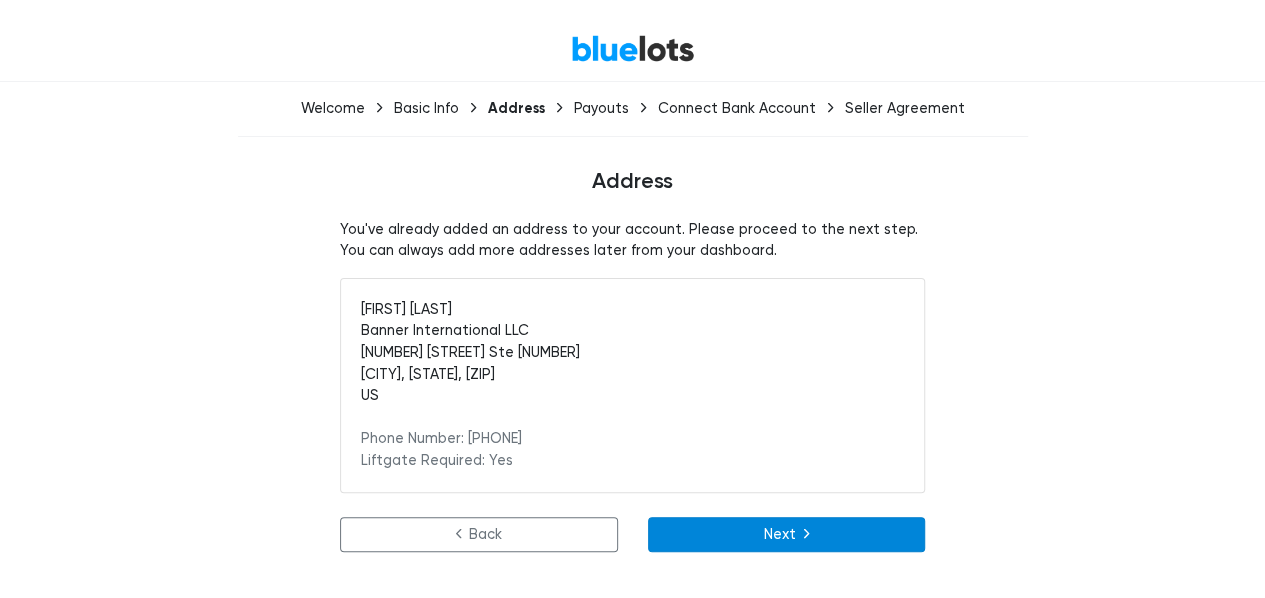 click on "Next" at bounding box center (787, 535) 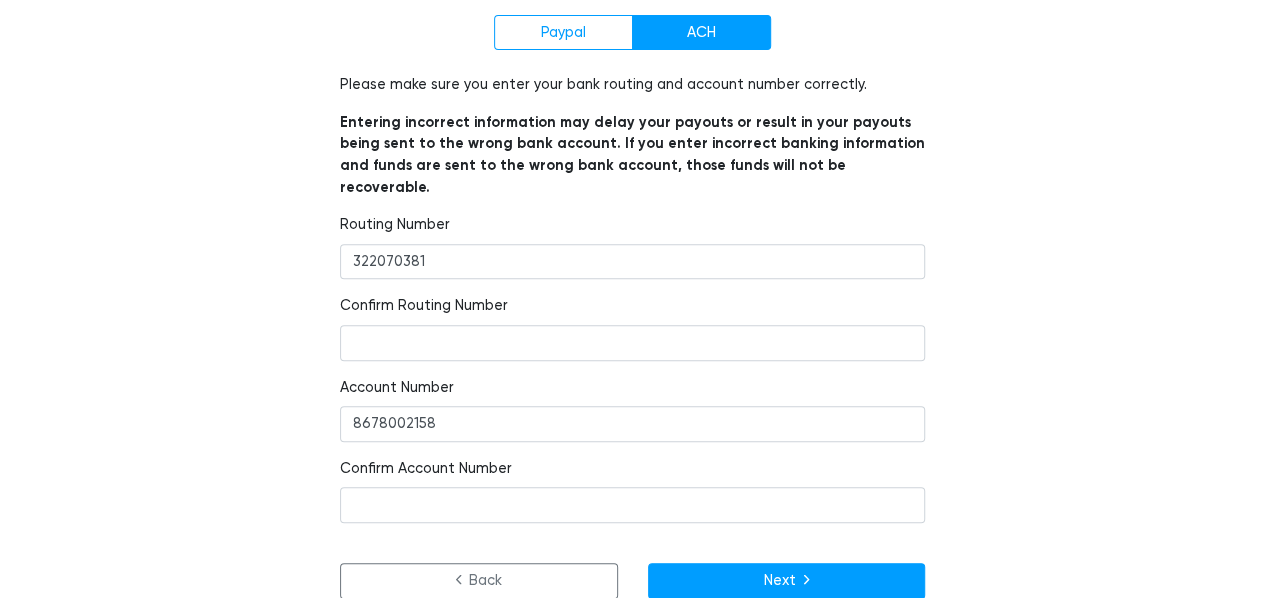 scroll, scrollTop: 250, scrollLeft: 0, axis: vertical 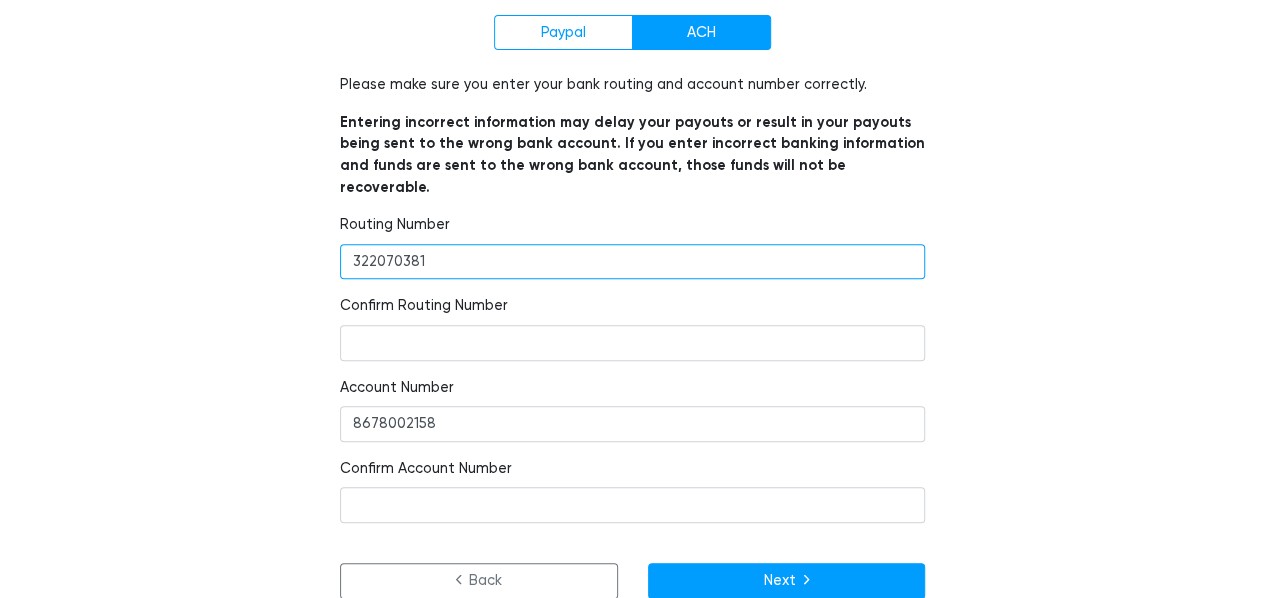 drag, startPoint x: 444, startPoint y: 246, endPoint x: 152, endPoint y: 198, distance: 295.9189 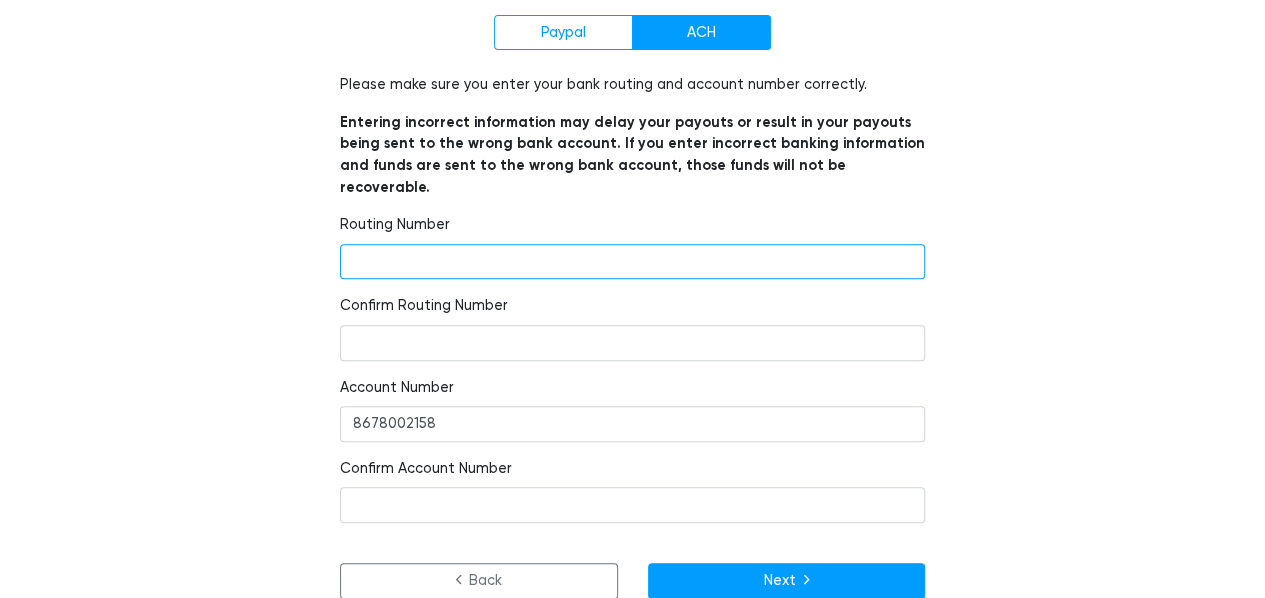 type 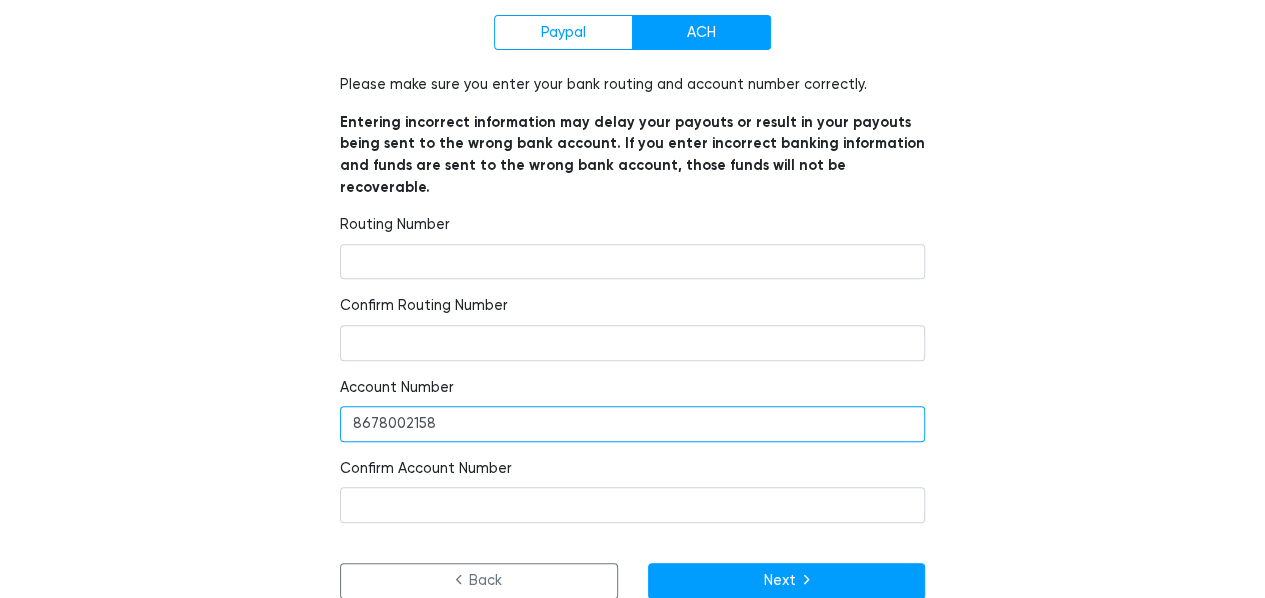 drag, startPoint x: 436, startPoint y: 409, endPoint x: 139, endPoint y: 371, distance: 299.4211 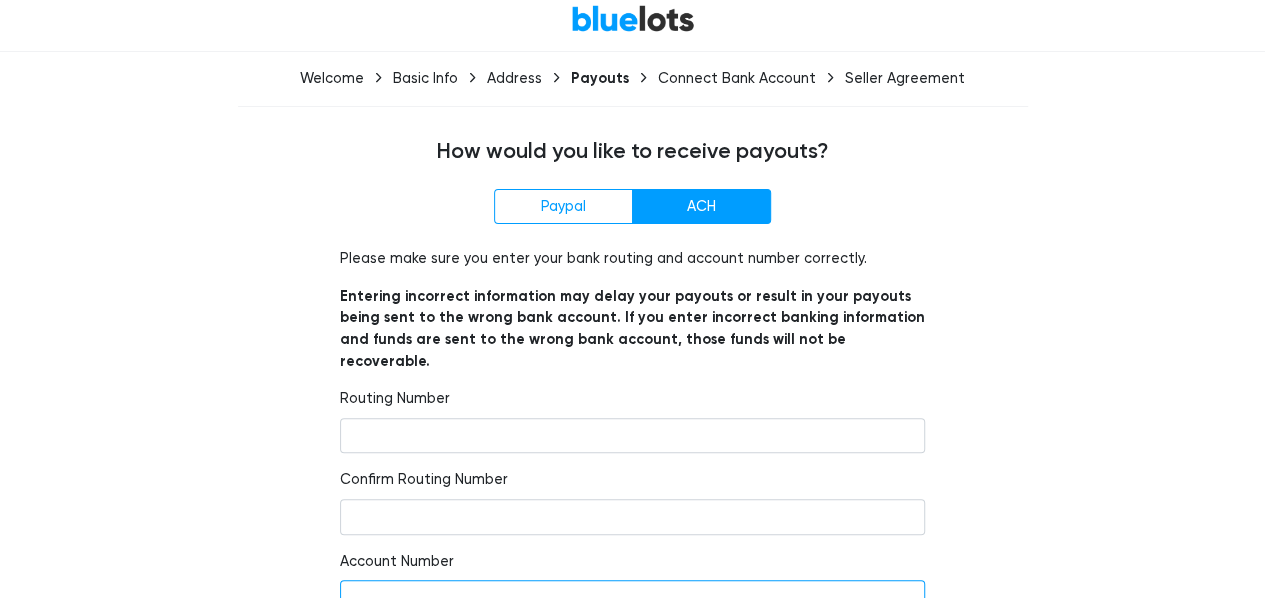 scroll, scrollTop: 250, scrollLeft: 0, axis: vertical 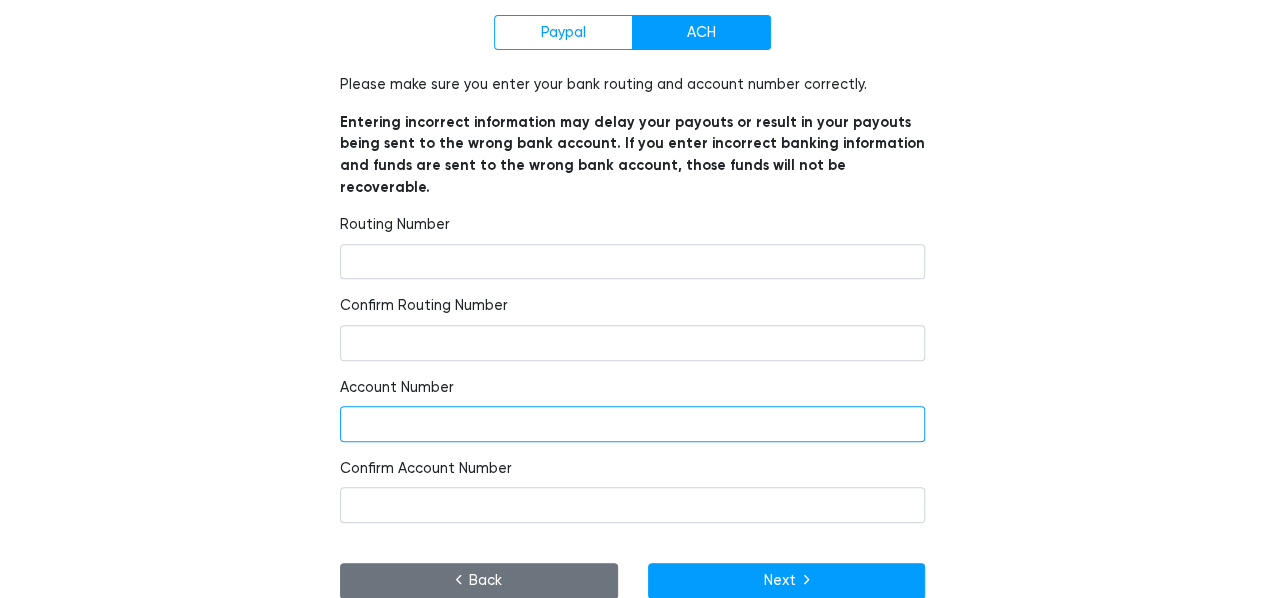 type 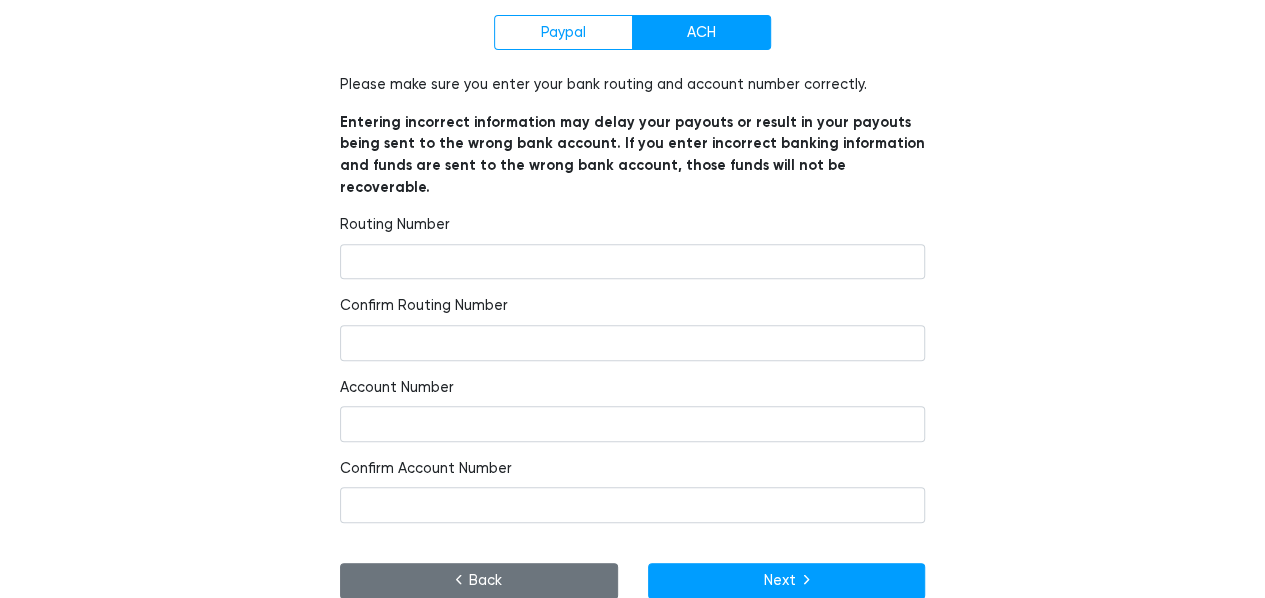click on "Back" at bounding box center [479, 581] 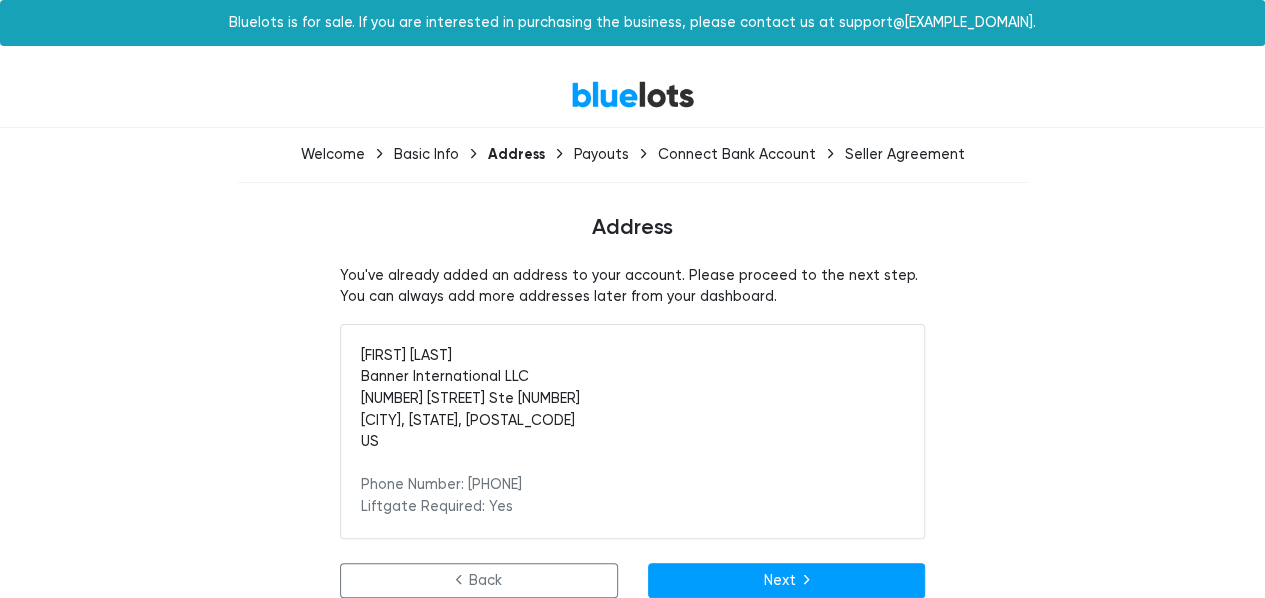 scroll, scrollTop: 46, scrollLeft: 0, axis: vertical 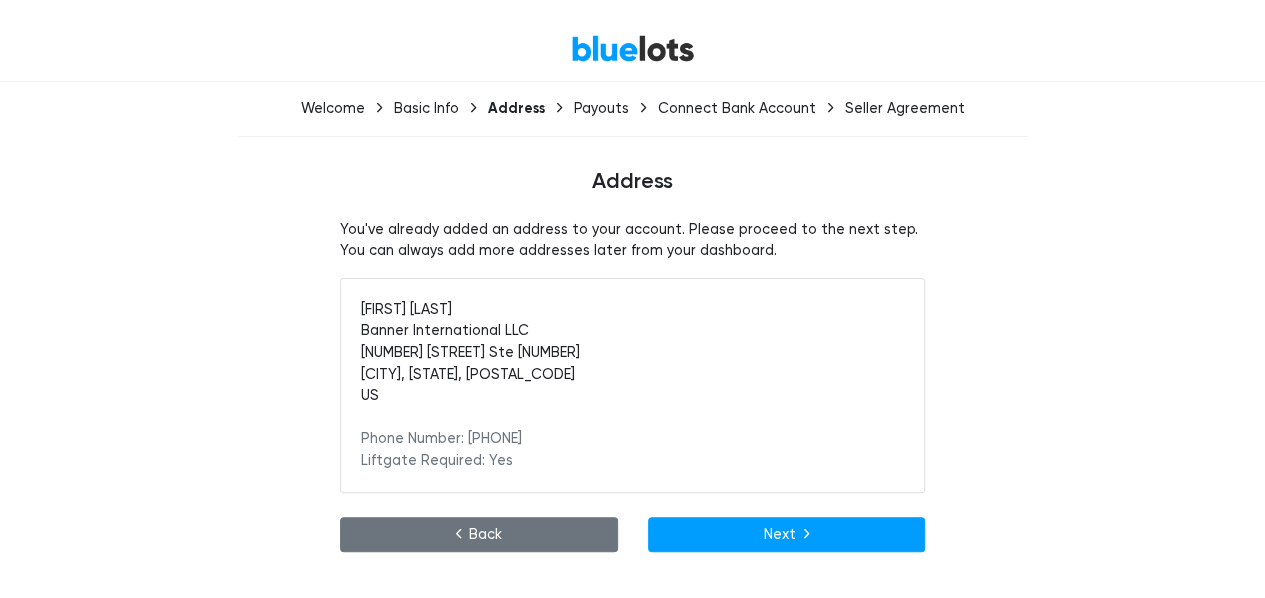 click on "Back" at bounding box center (479, 535) 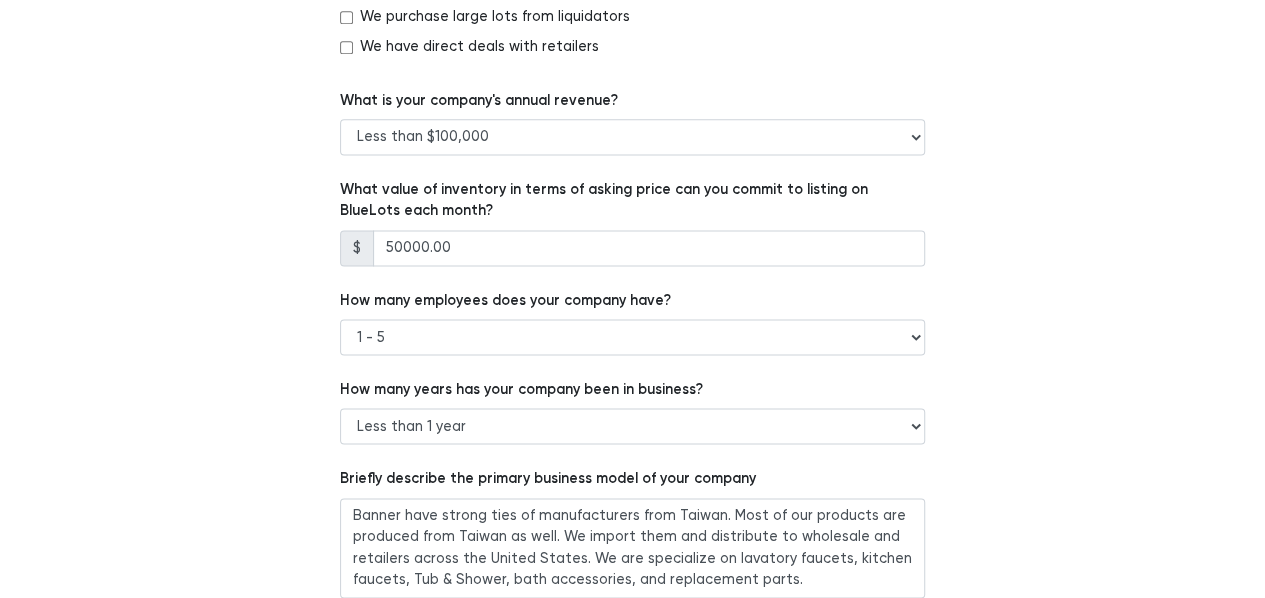 scroll, scrollTop: 1381, scrollLeft: 0, axis: vertical 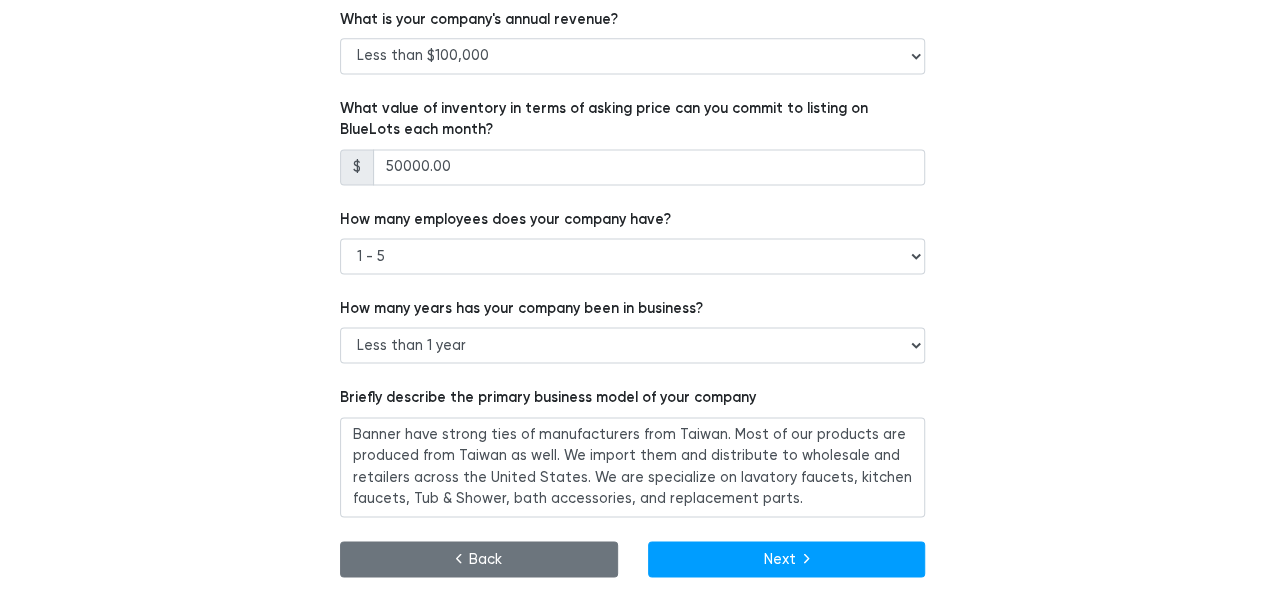 click on "Back" at bounding box center [479, 559] 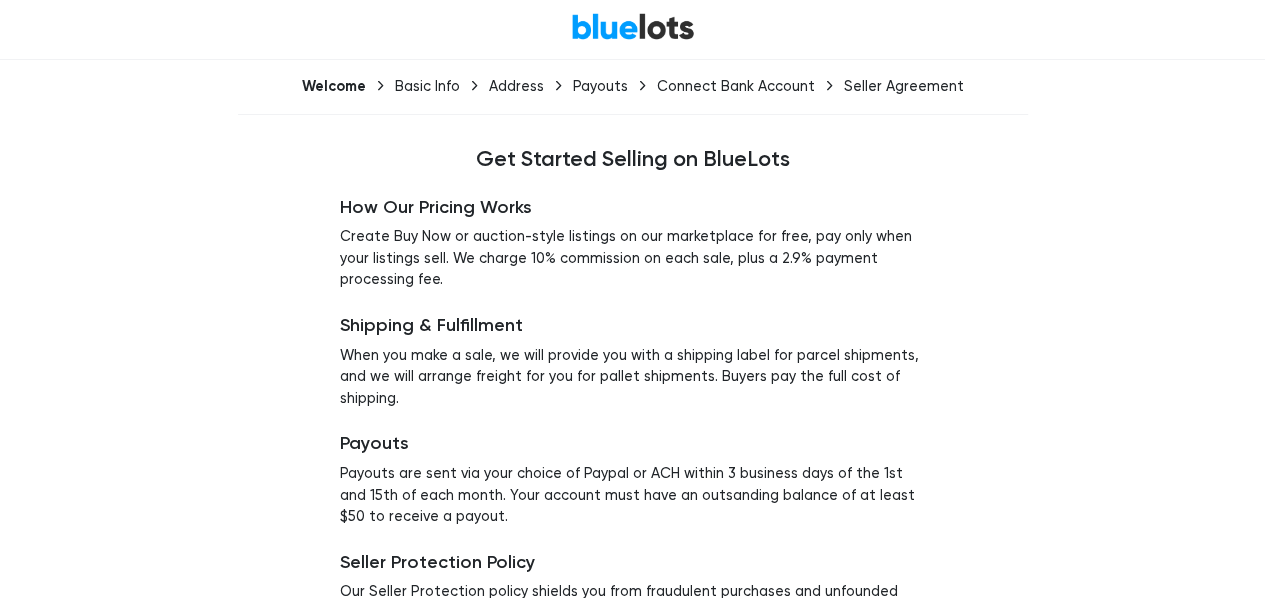 scroll, scrollTop: 0, scrollLeft: 0, axis: both 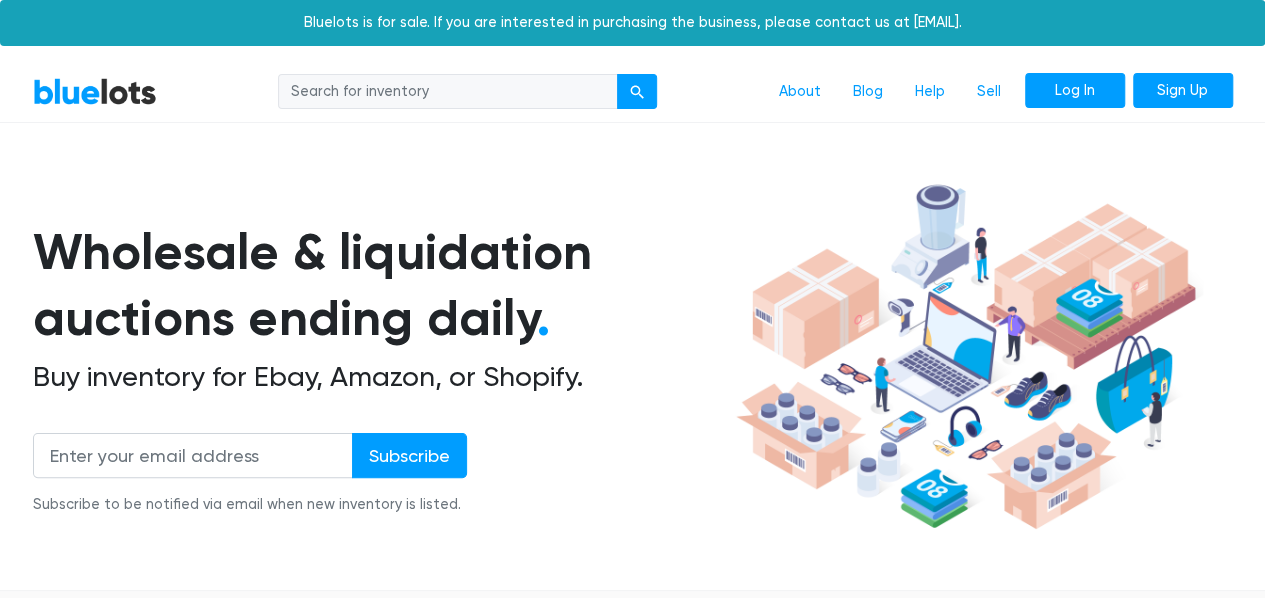 click on "Log In" at bounding box center (1075, 91) 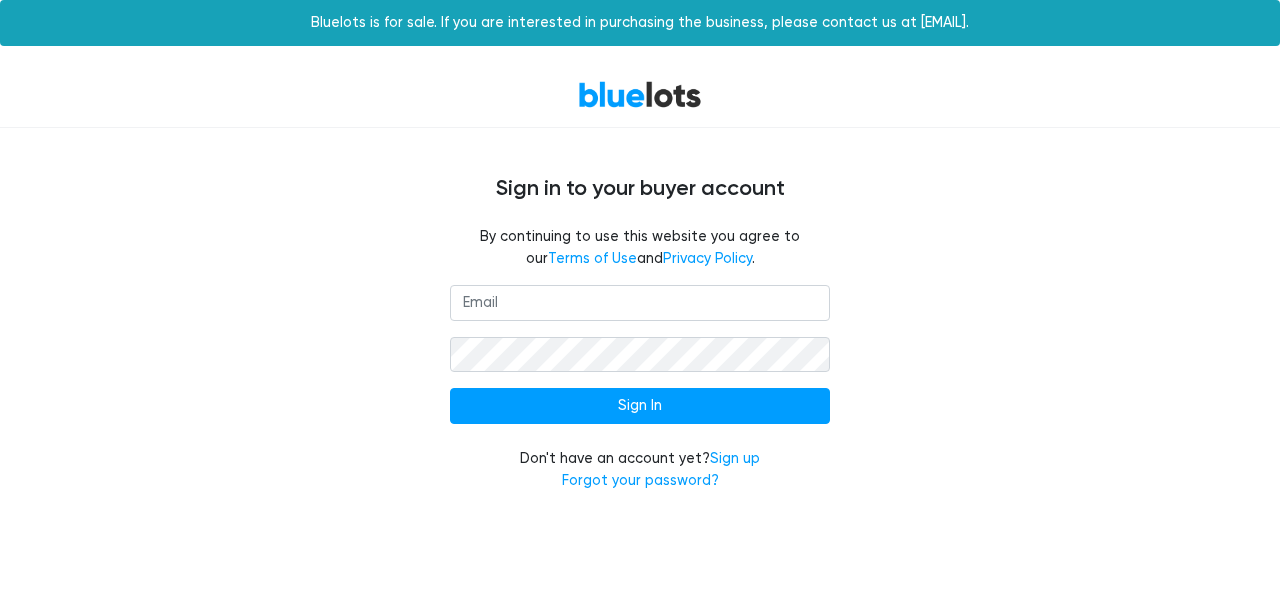 scroll, scrollTop: 0, scrollLeft: 0, axis: both 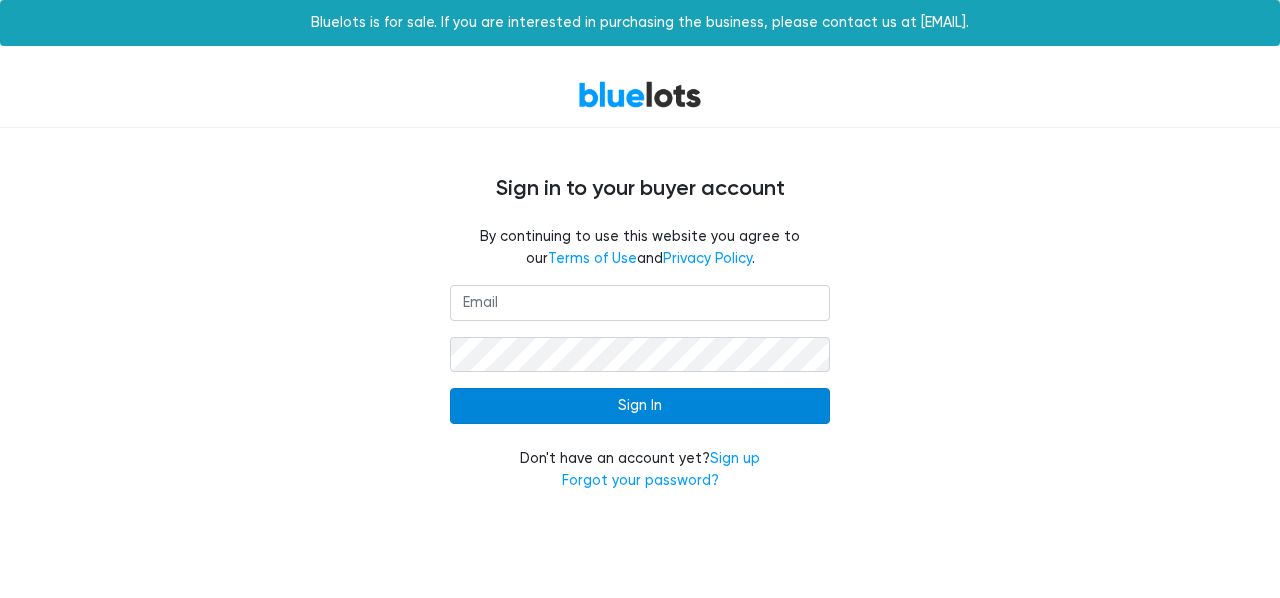type on "[USERNAME]@[DOMAIN].com" 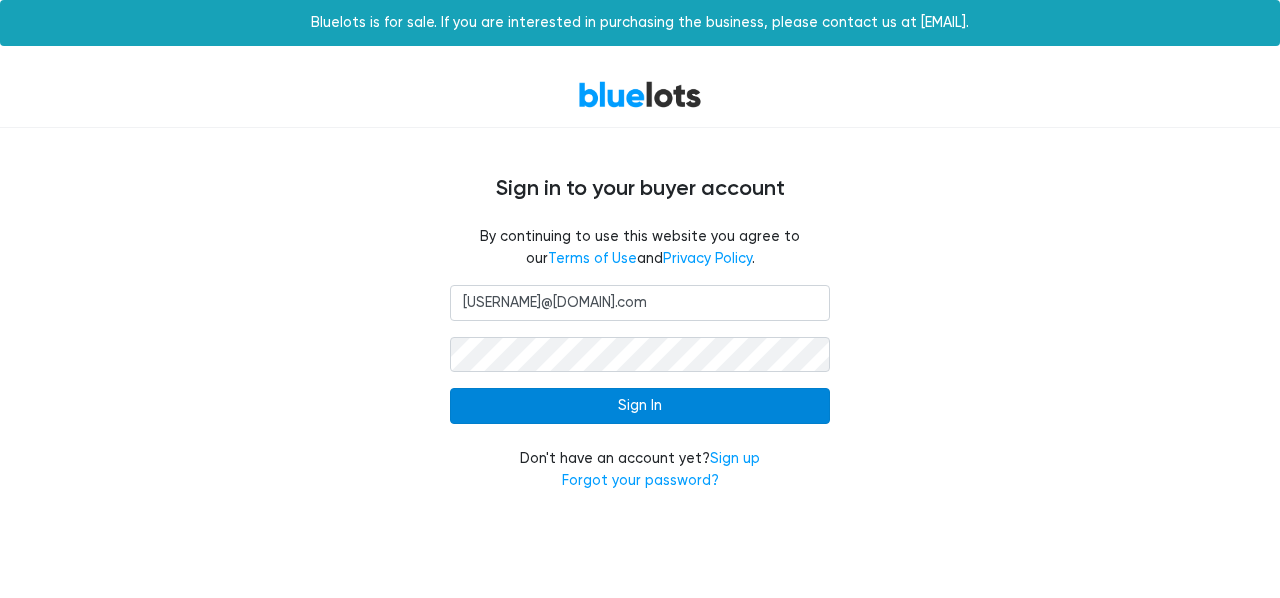 click on "Sign In" at bounding box center [640, 406] 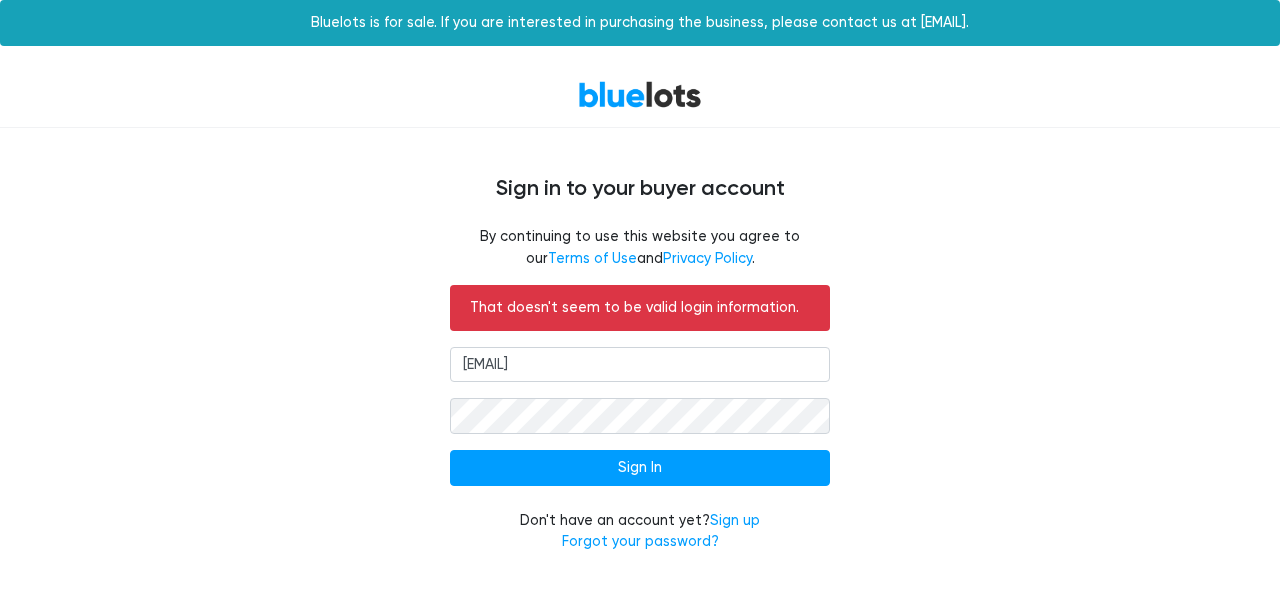 scroll, scrollTop: 0, scrollLeft: 0, axis: both 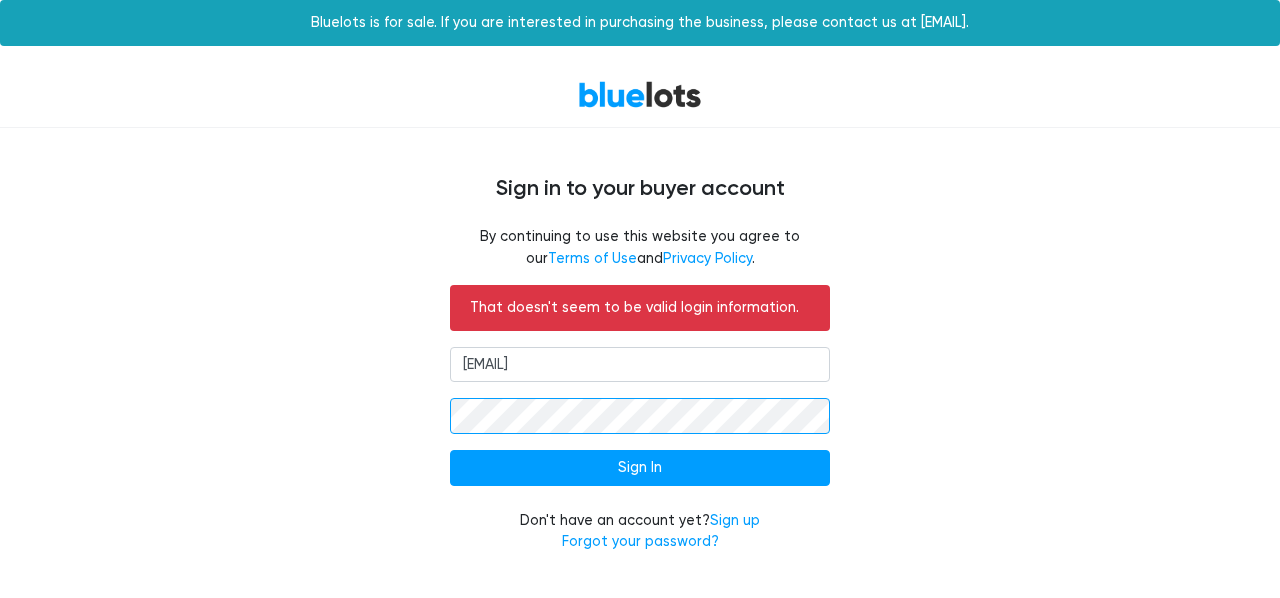 click on "That doesn't seem to be valid login information.
[EMAIL]
Sign In
Don't have an account yet?  Sign up
Forgot your password?" at bounding box center [640, 431] 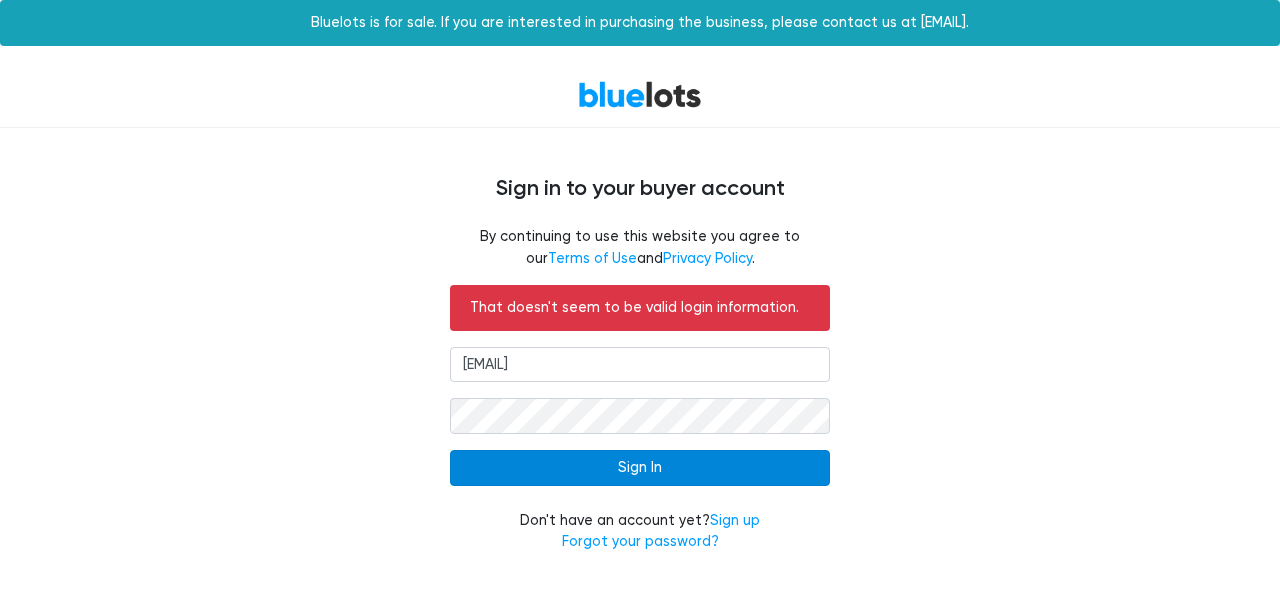 click on "Sign In" at bounding box center (640, 468) 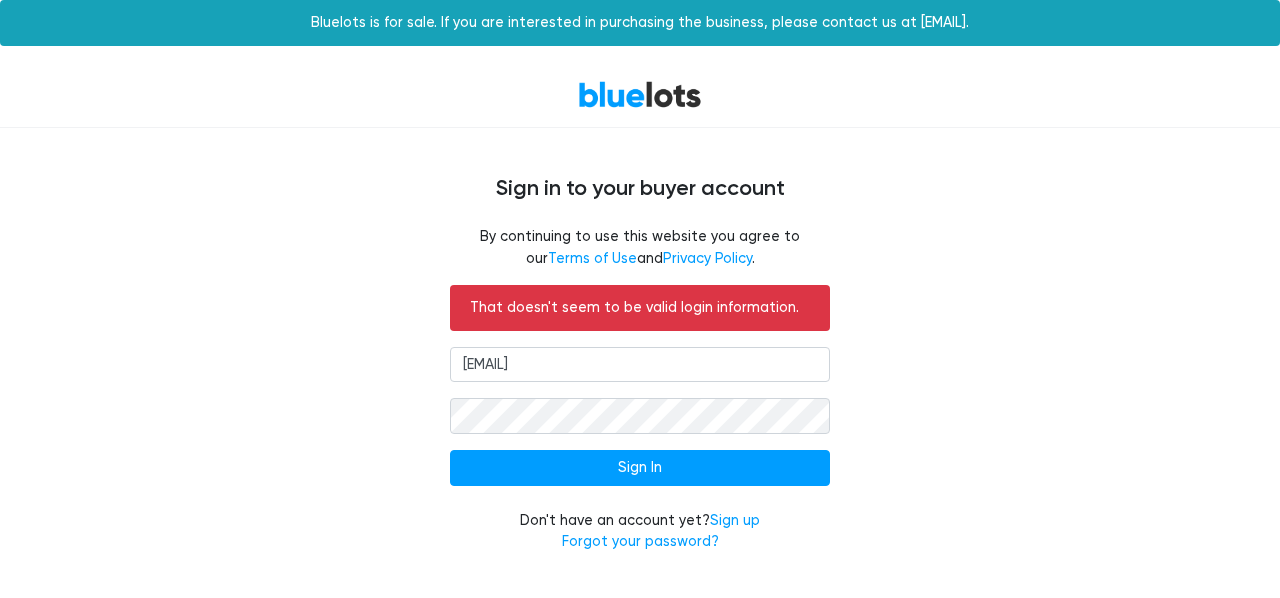 scroll, scrollTop: 0, scrollLeft: 0, axis: both 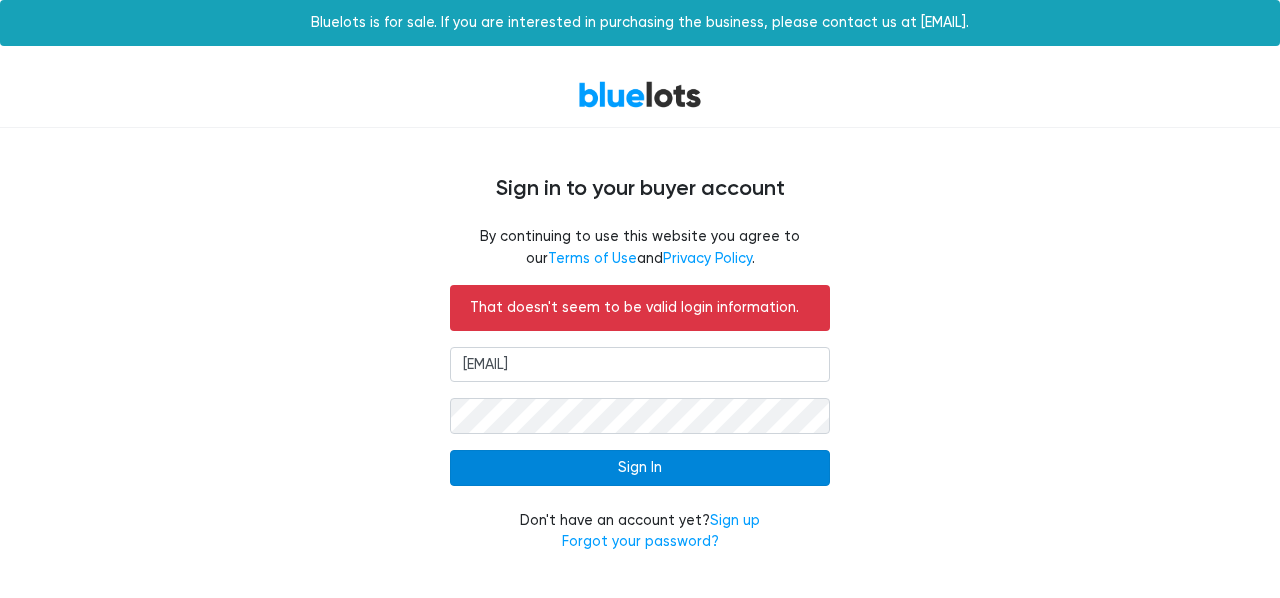 click on "Sign In" at bounding box center [640, 468] 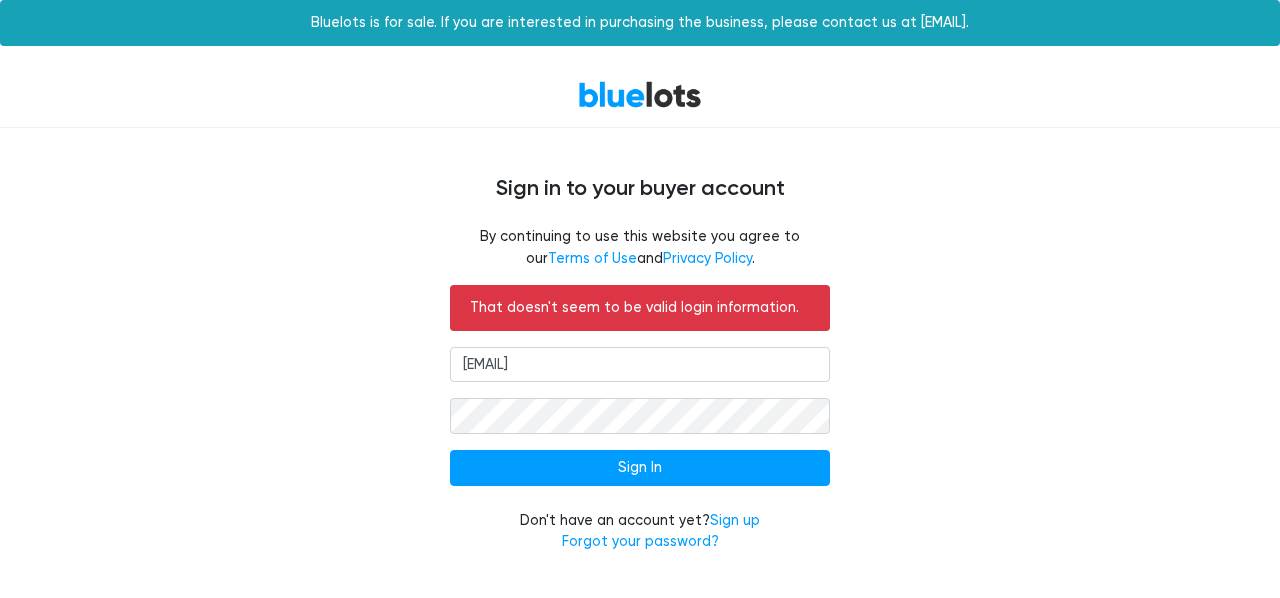 scroll, scrollTop: 0, scrollLeft: 0, axis: both 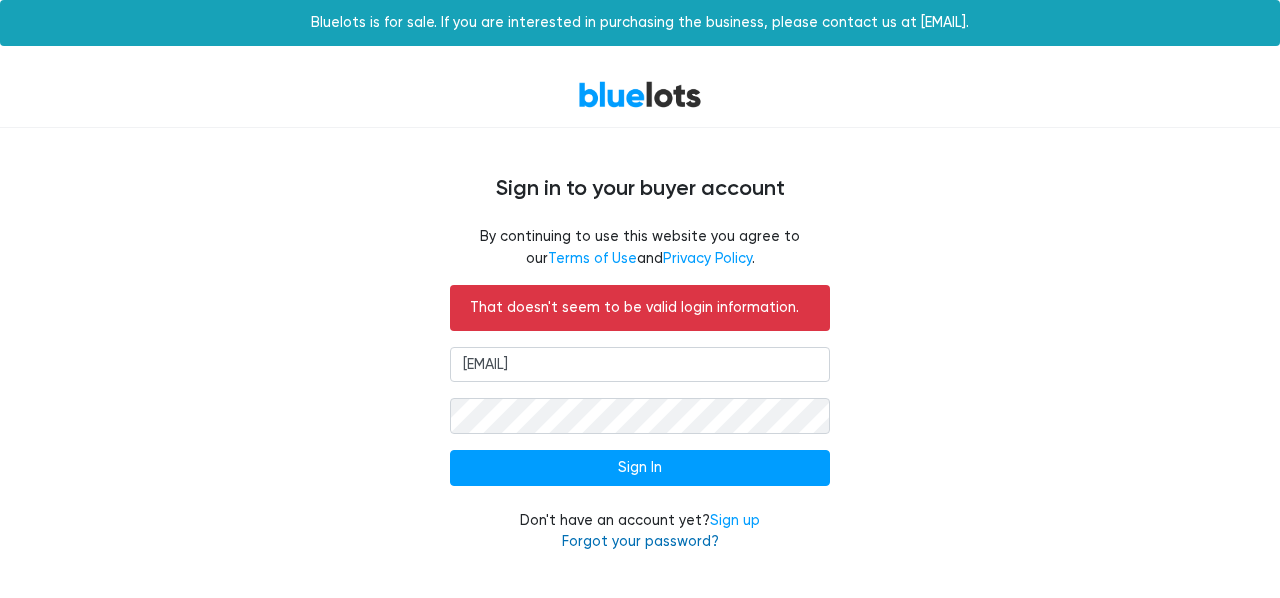 click on "Forgot your password?" at bounding box center (640, 541) 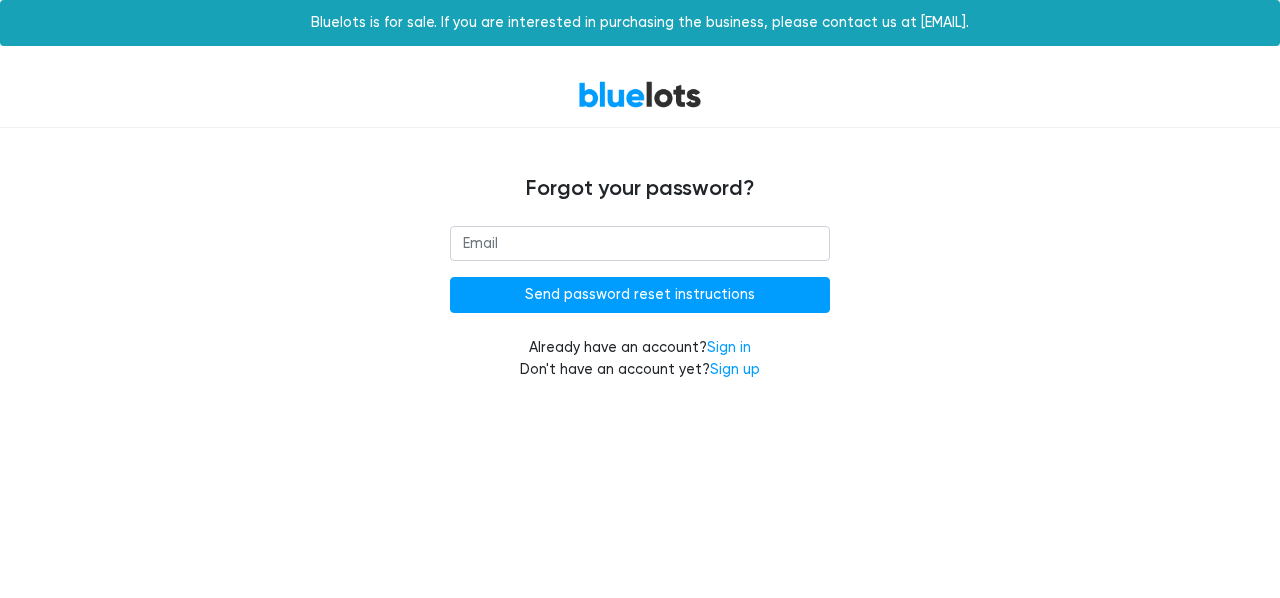 scroll, scrollTop: 0, scrollLeft: 0, axis: both 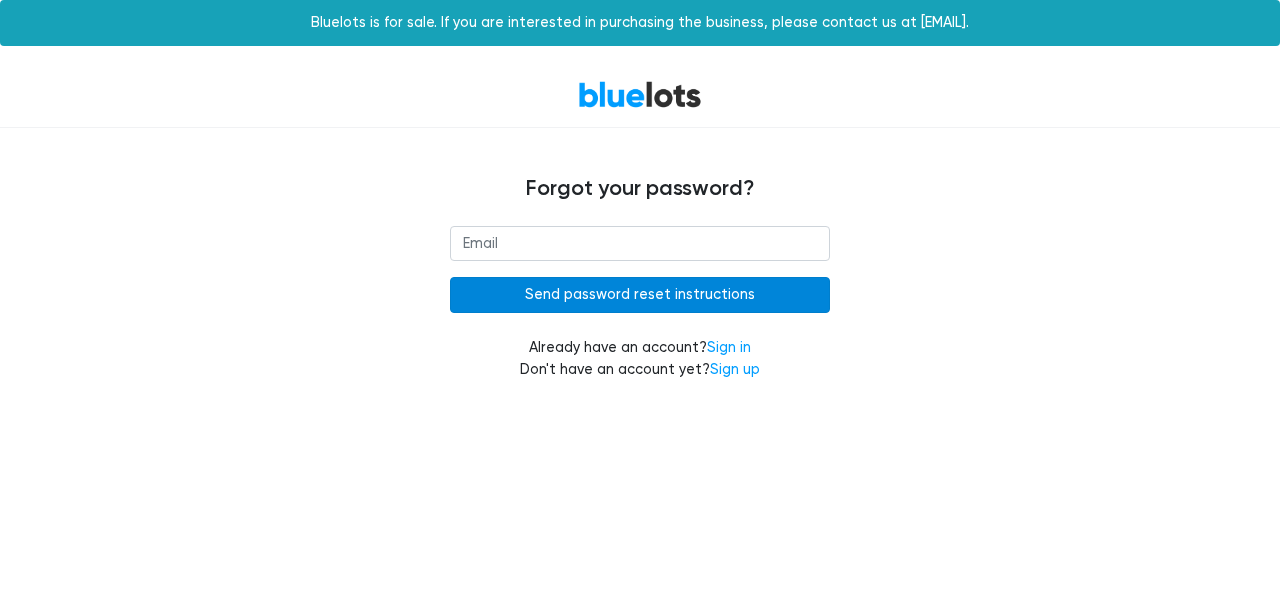 click on "Send password reset instructions" at bounding box center [640, 295] 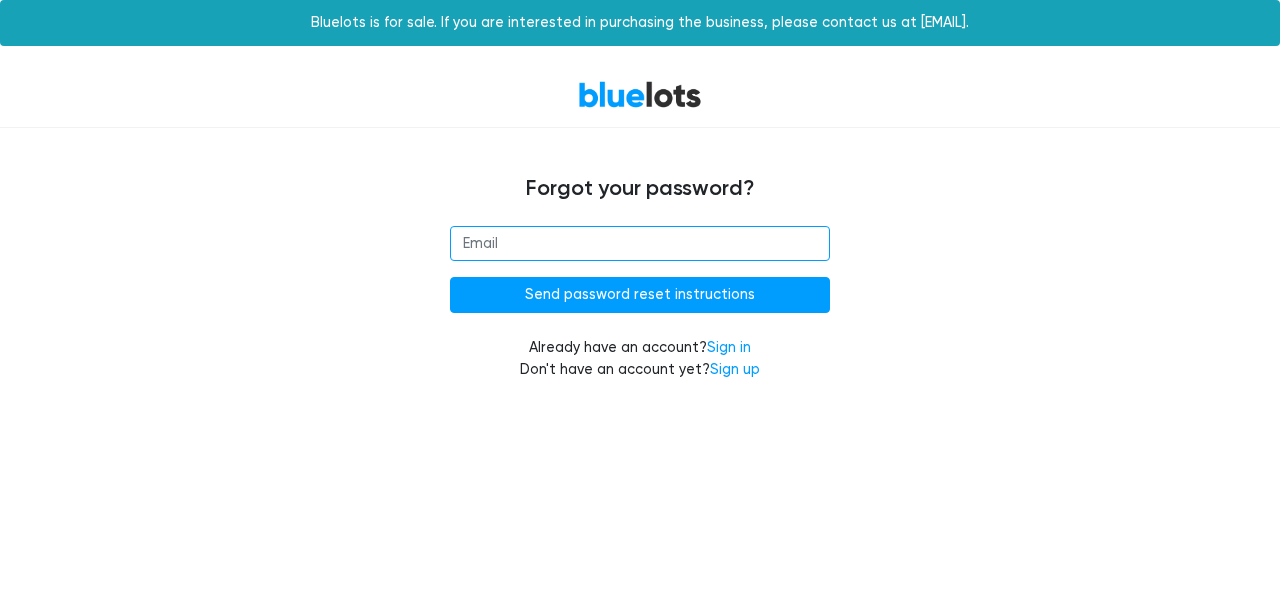 click at bounding box center [640, 244] 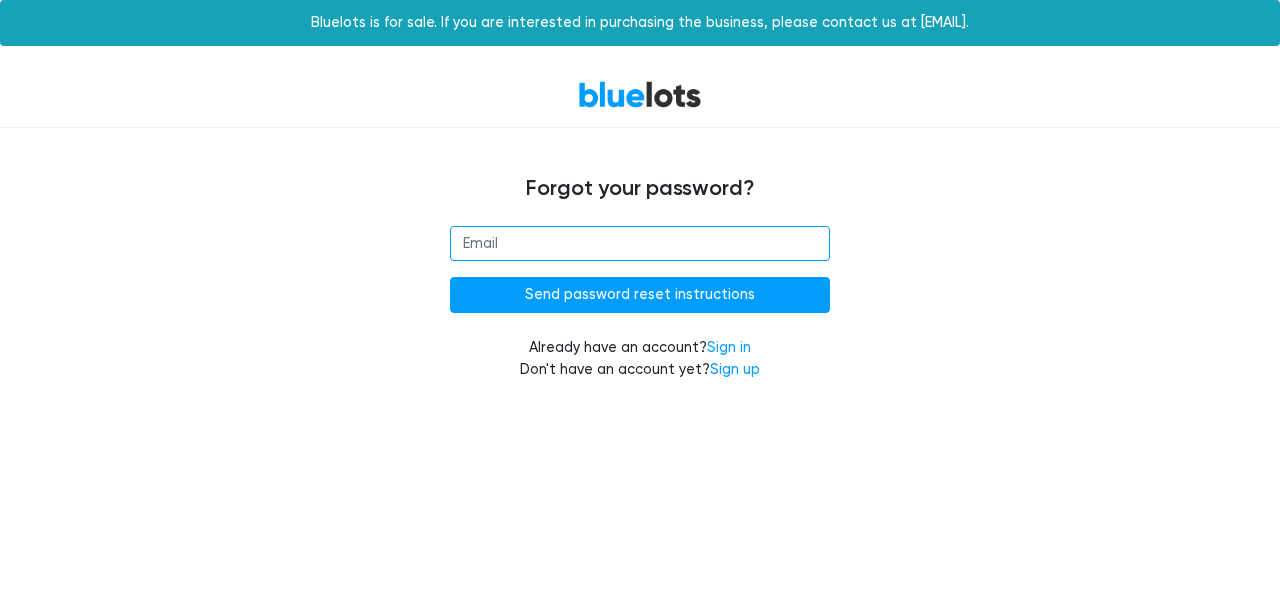 type on "[EMAIL]" 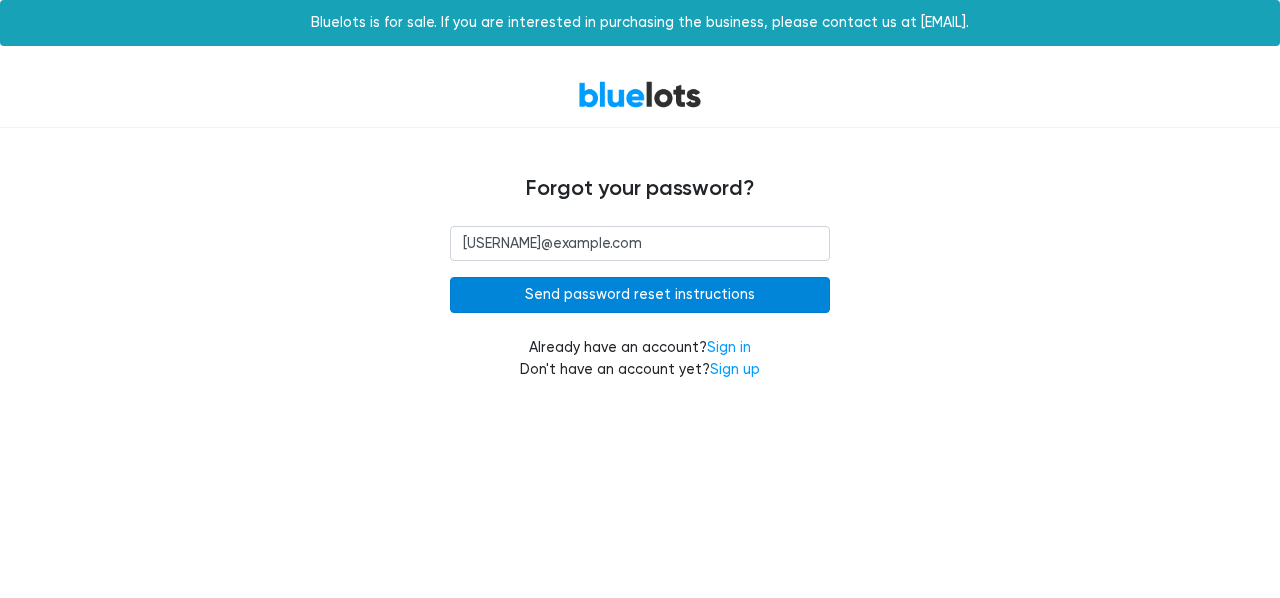 click on "Send password reset instructions" at bounding box center (640, 295) 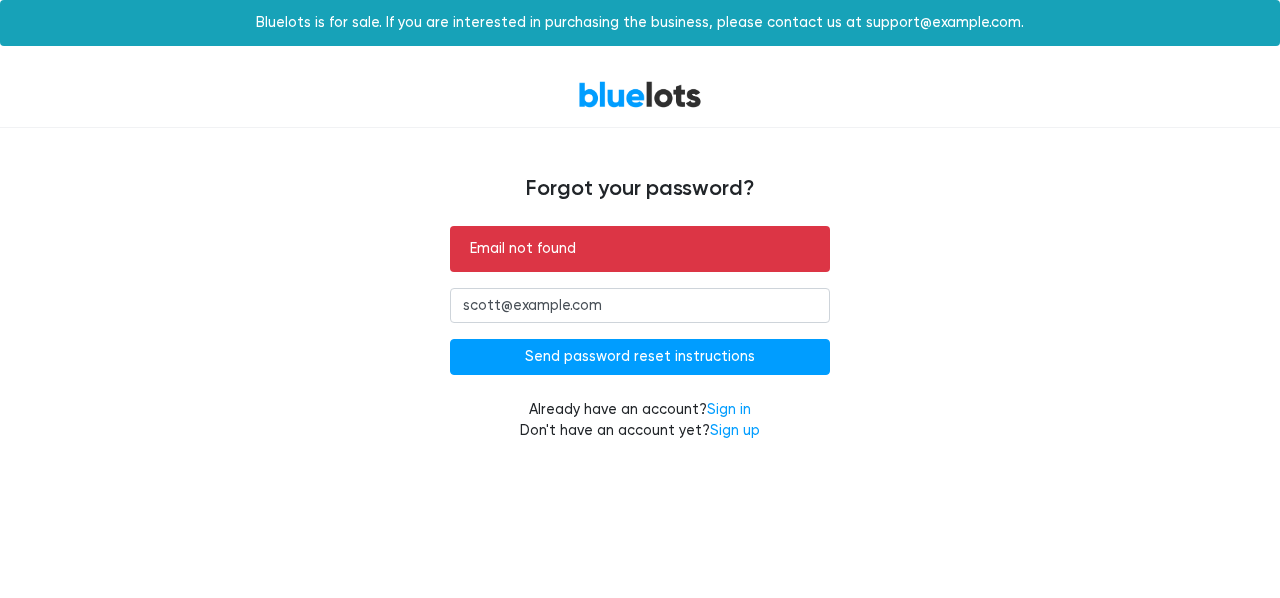 scroll, scrollTop: 0, scrollLeft: 0, axis: both 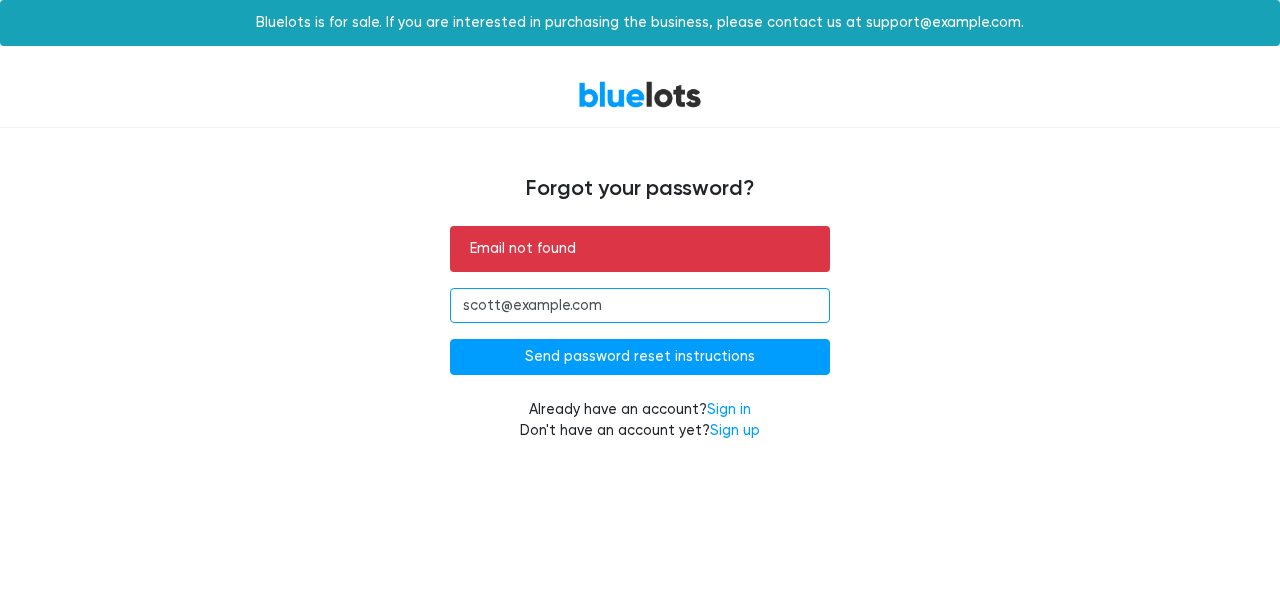 drag, startPoint x: 492, startPoint y: 309, endPoint x: 526, endPoint y: 314, distance: 34.36568 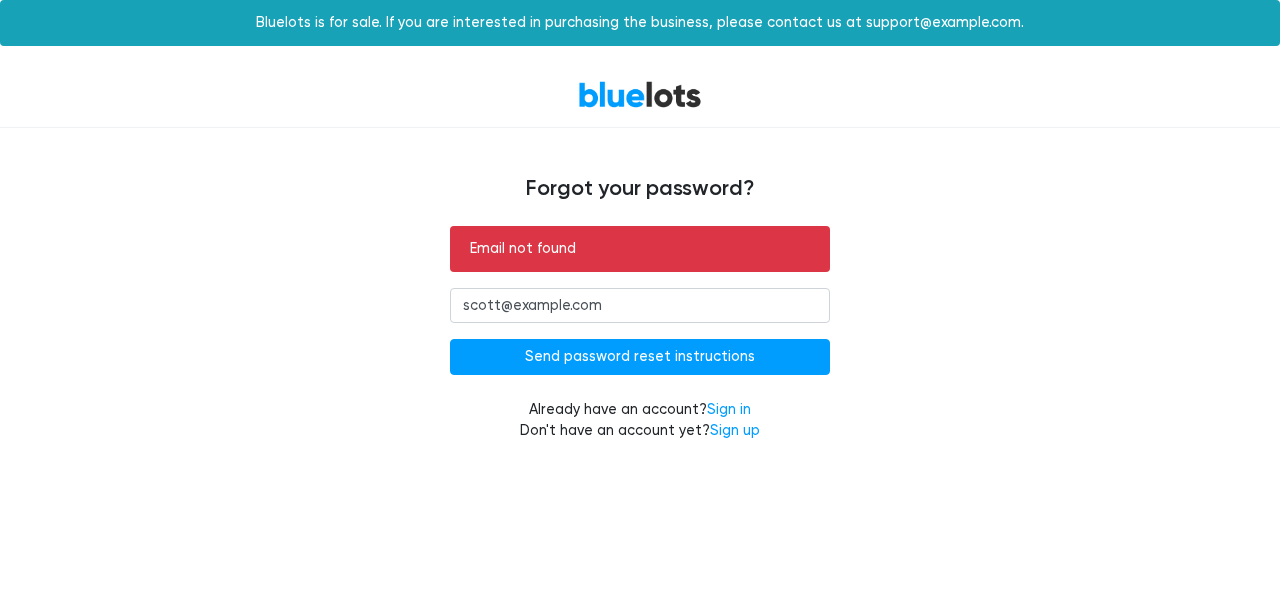 click on "Already have an account?  Sign in
Don't have an account yet?  Sign up" at bounding box center (640, 420) 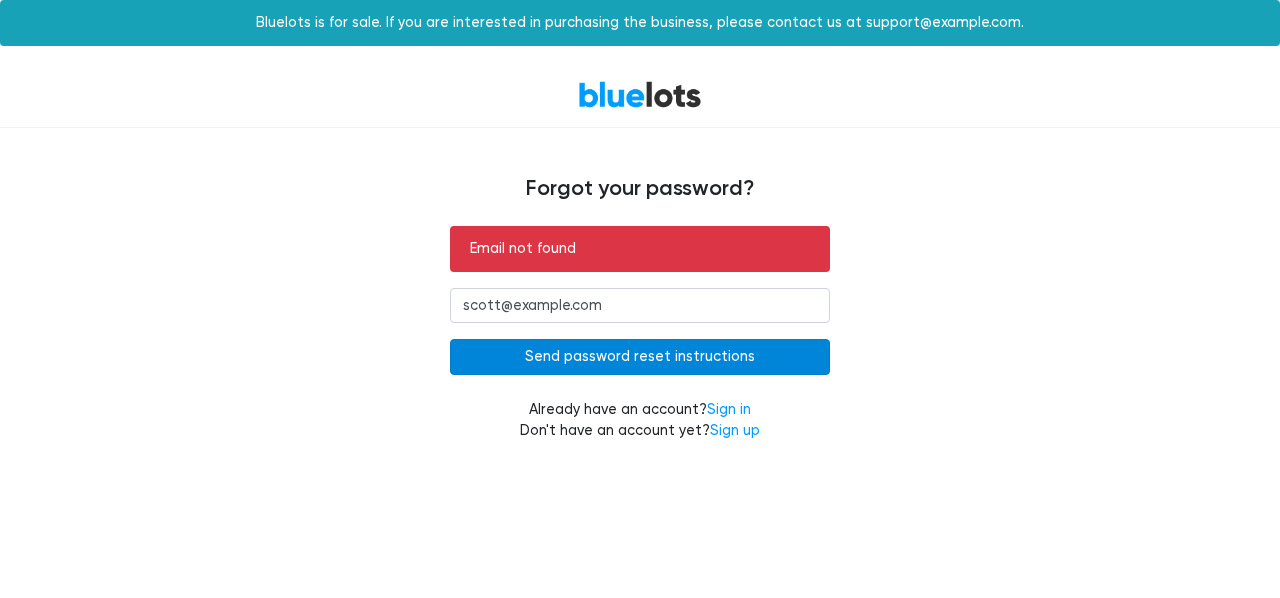 click on "Send password reset instructions" at bounding box center (640, 357) 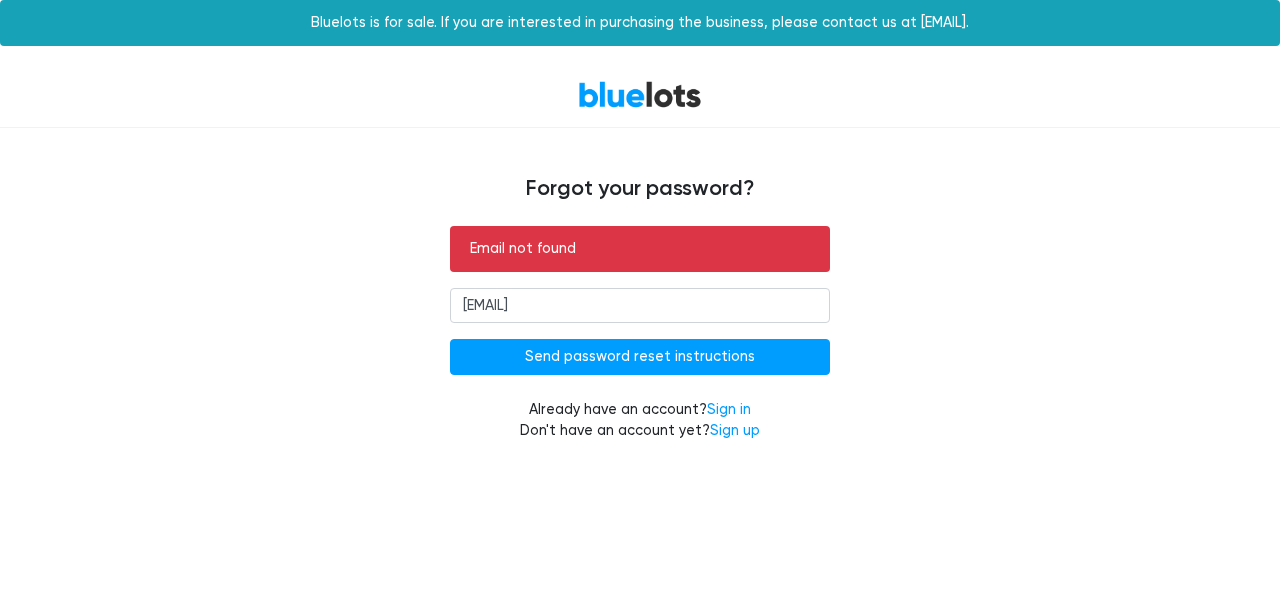 scroll, scrollTop: 0, scrollLeft: 0, axis: both 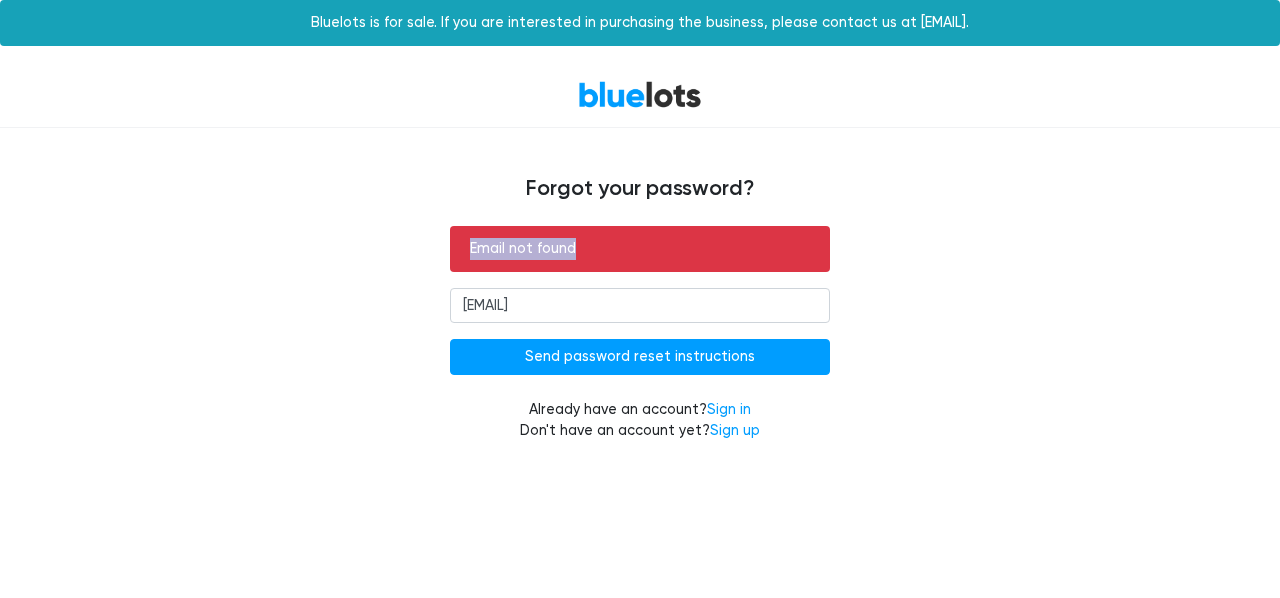 drag, startPoint x: 471, startPoint y: 247, endPoint x: 612, endPoint y: 244, distance: 141.0319 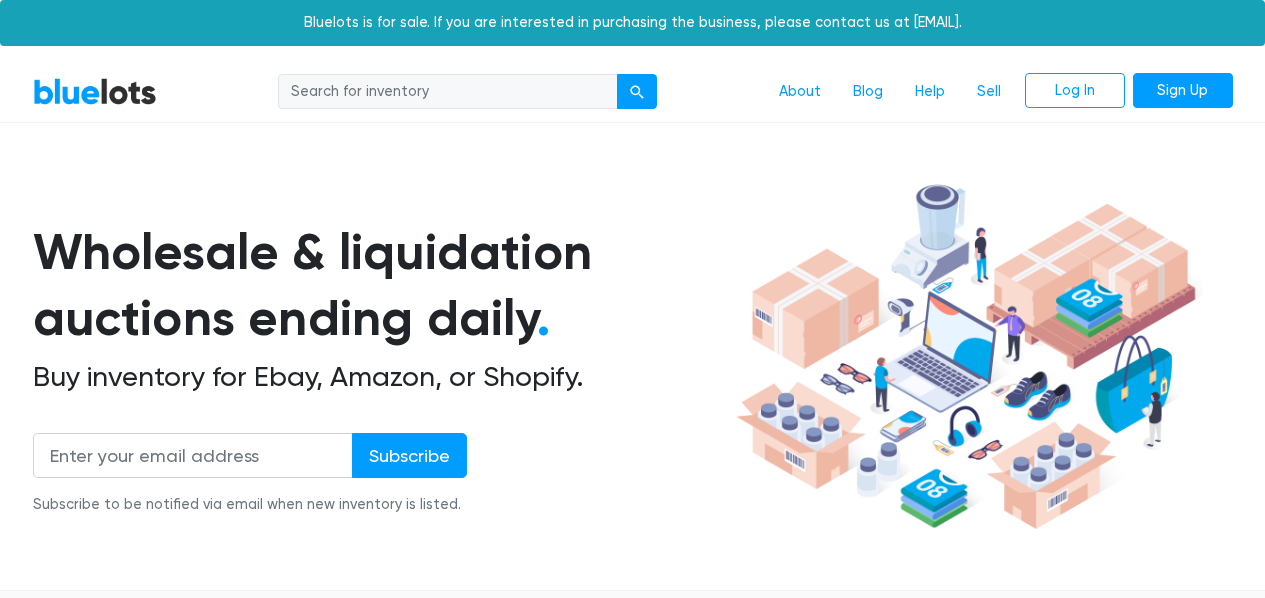 scroll, scrollTop: 0, scrollLeft: 0, axis: both 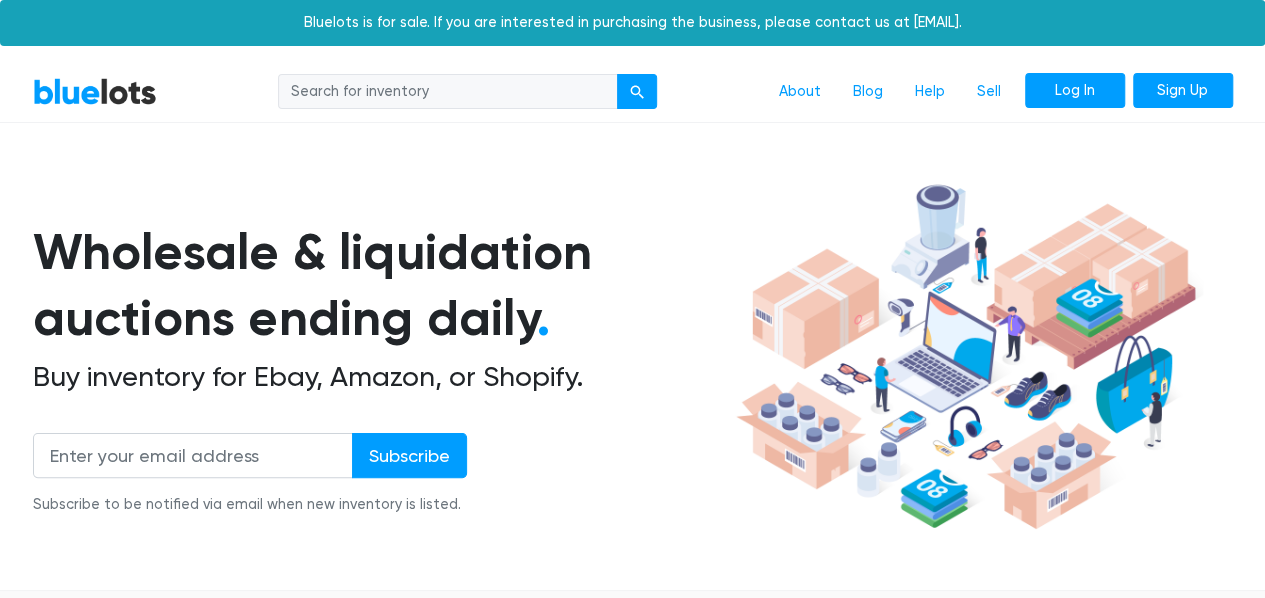 click on "Log In" at bounding box center [1075, 91] 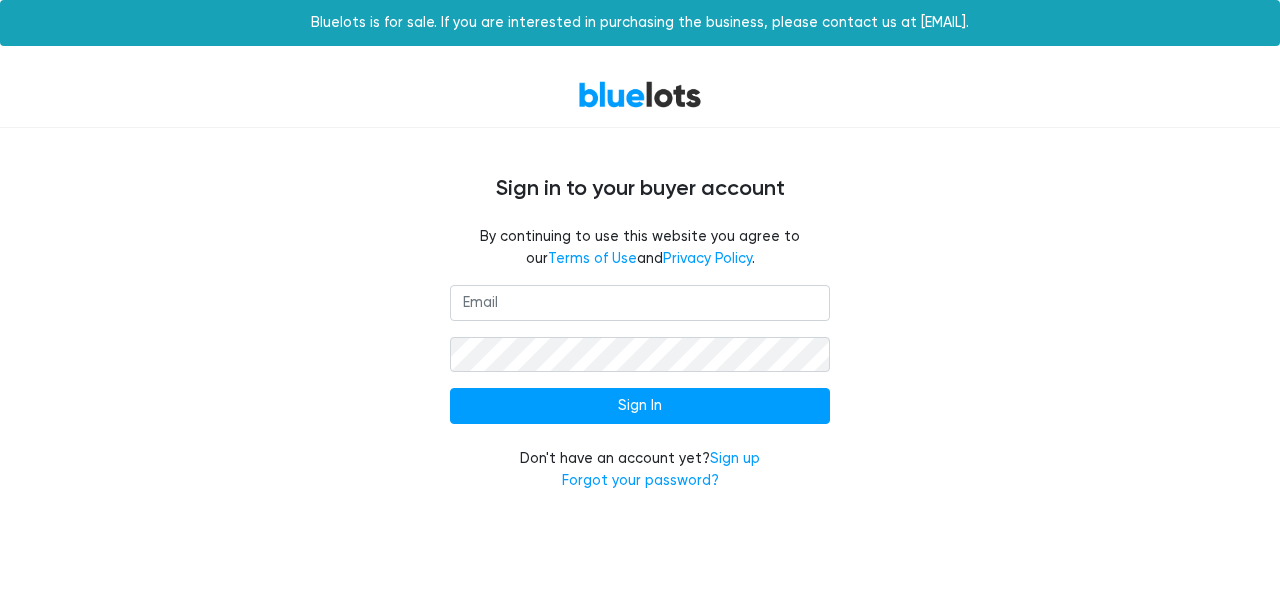 scroll, scrollTop: 0, scrollLeft: 0, axis: both 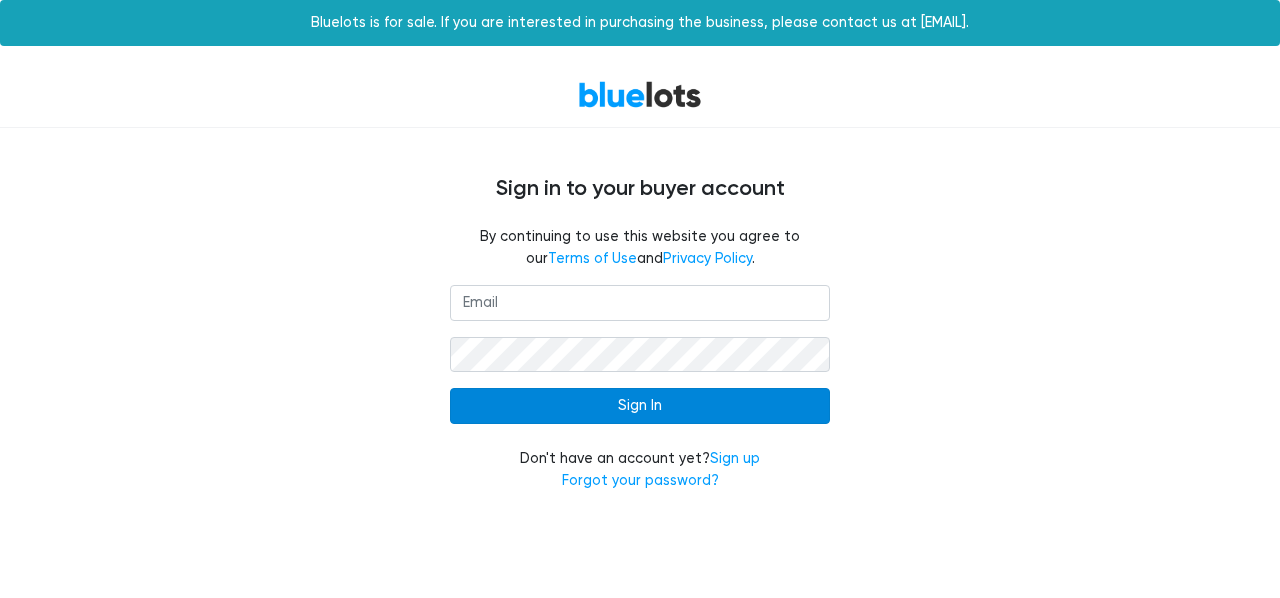 type on "[USERNAME]@example.com" 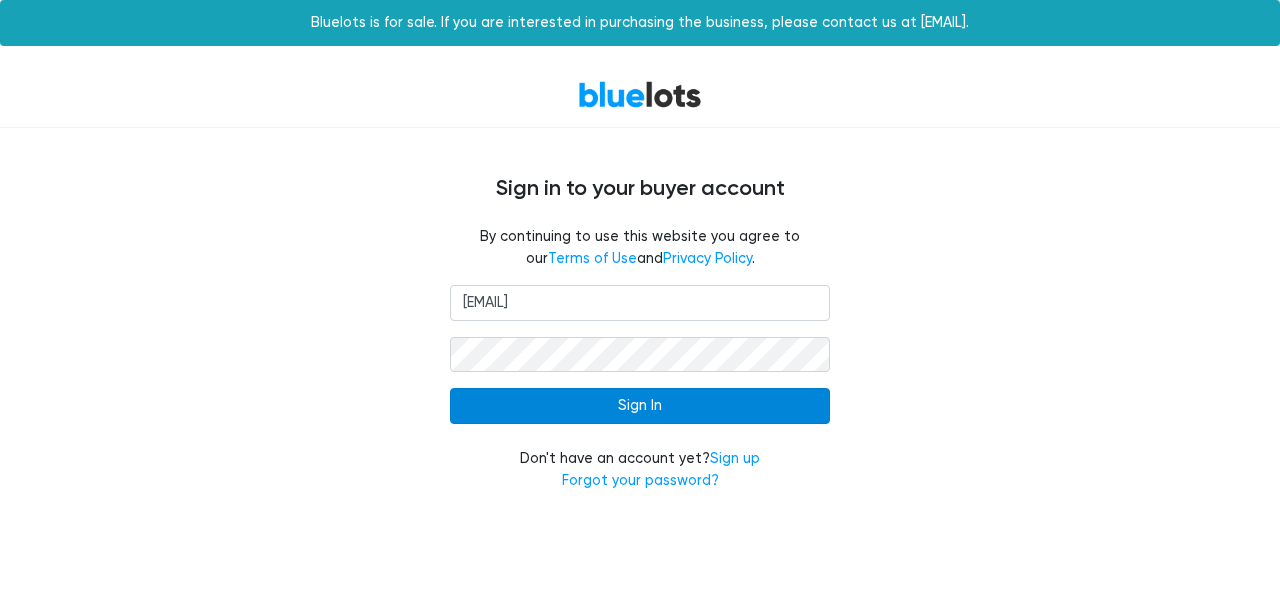 click on "Sign In" at bounding box center [640, 406] 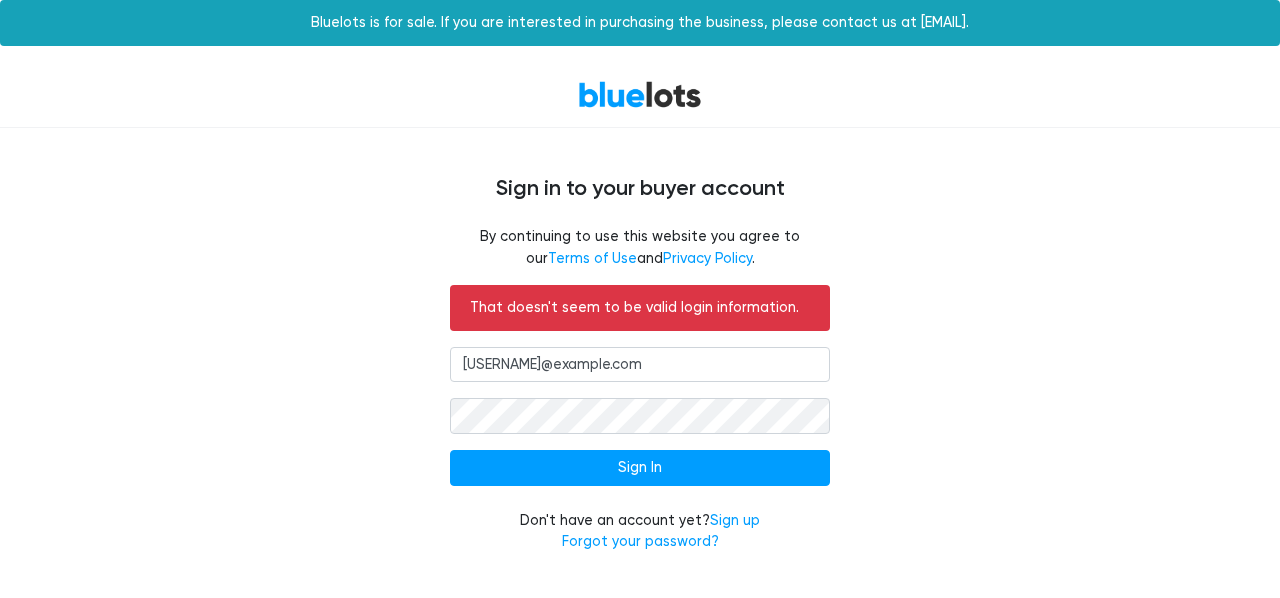 scroll, scrollTop: 0, scrollLeft: 0, axis: both 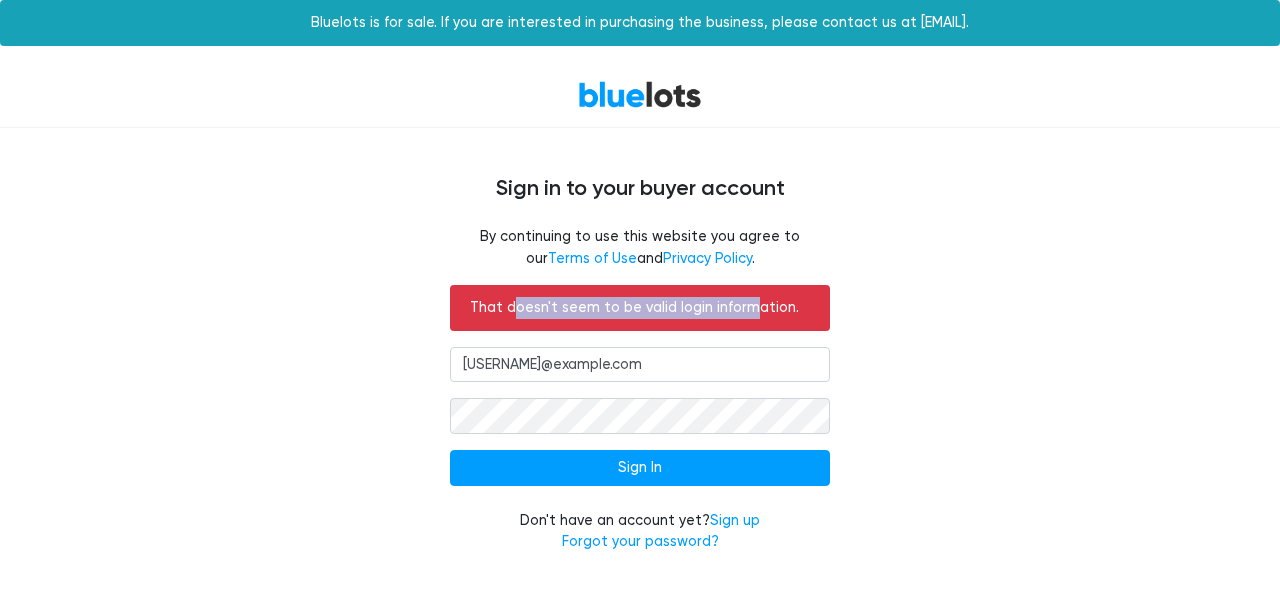 drag, startPoint x: 511, startPoint y: 303, endPoint x: 746, endPoint y: 313, distance: 235.21268 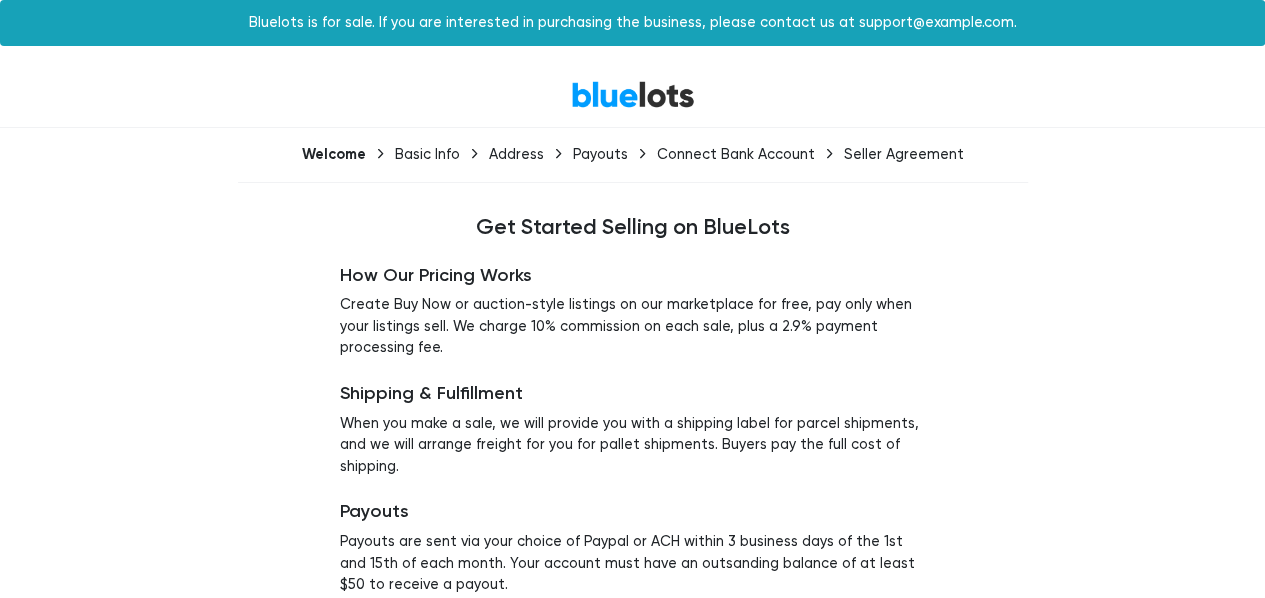 scroll, scrollTop: 0, scrollLeft: 0, axis: both 